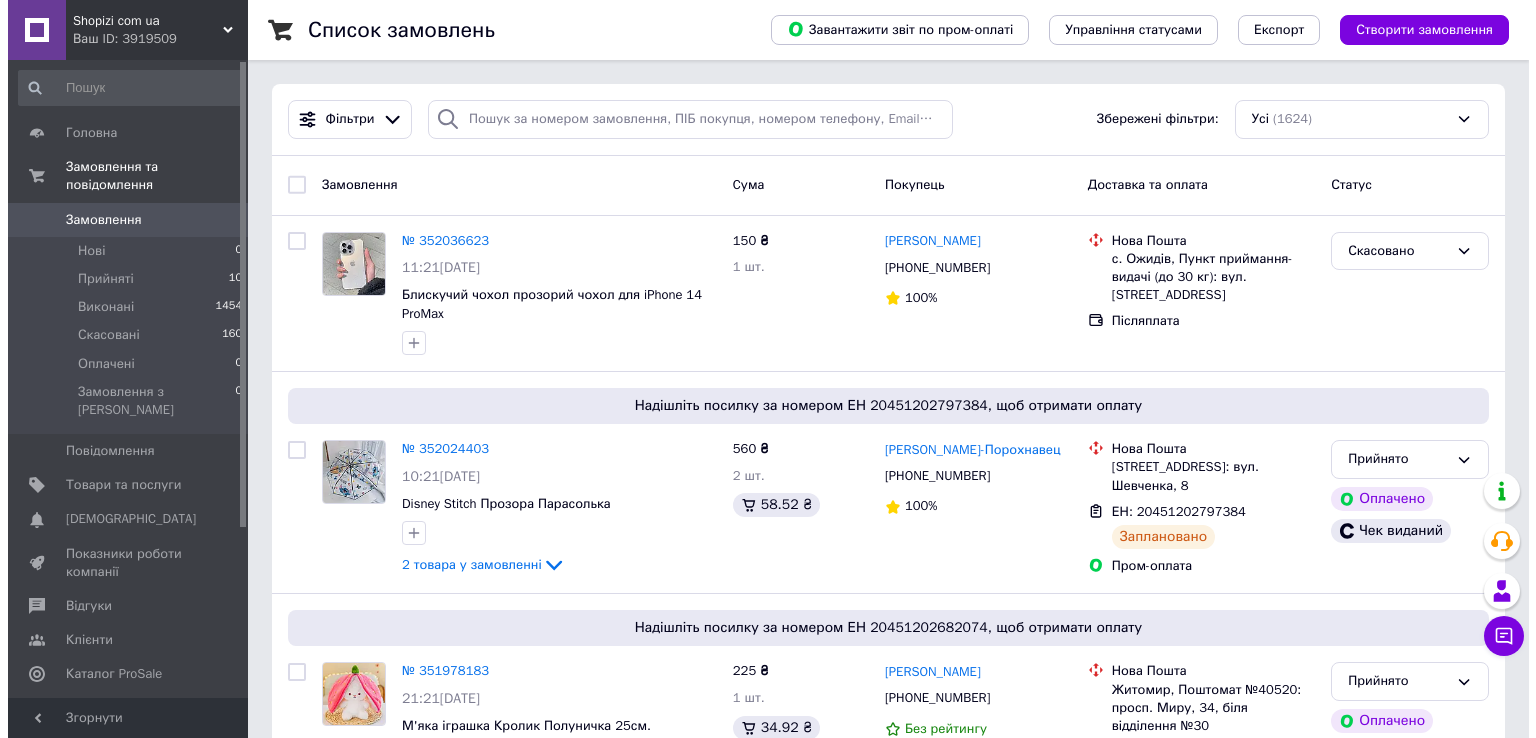scroll, scrollTop: 0, scrollLeft: 0, axis: both 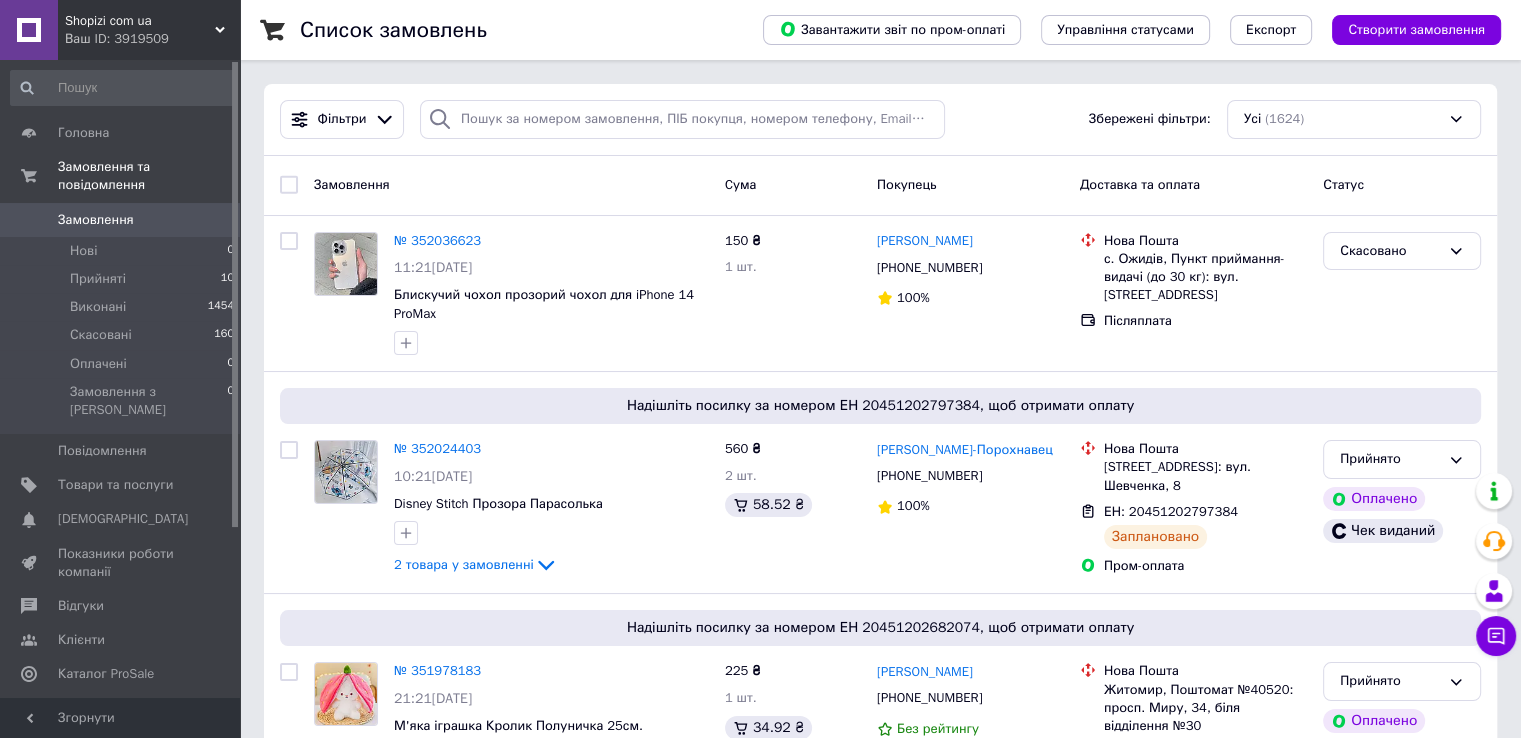 click on "Замовлення" at bounding box center [96, 220] 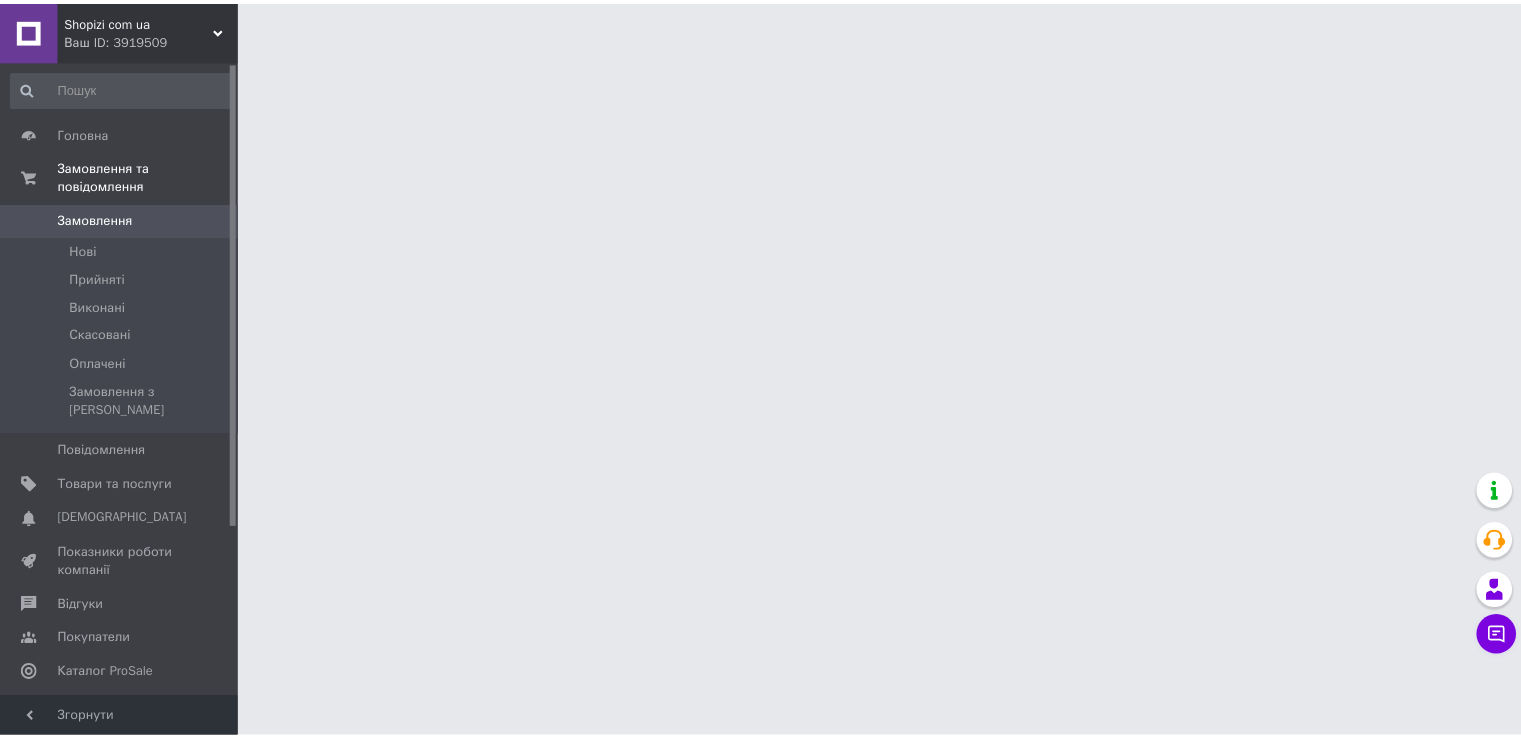 scroll, scrollTop: 0, scrollLeft: 0, axis: both 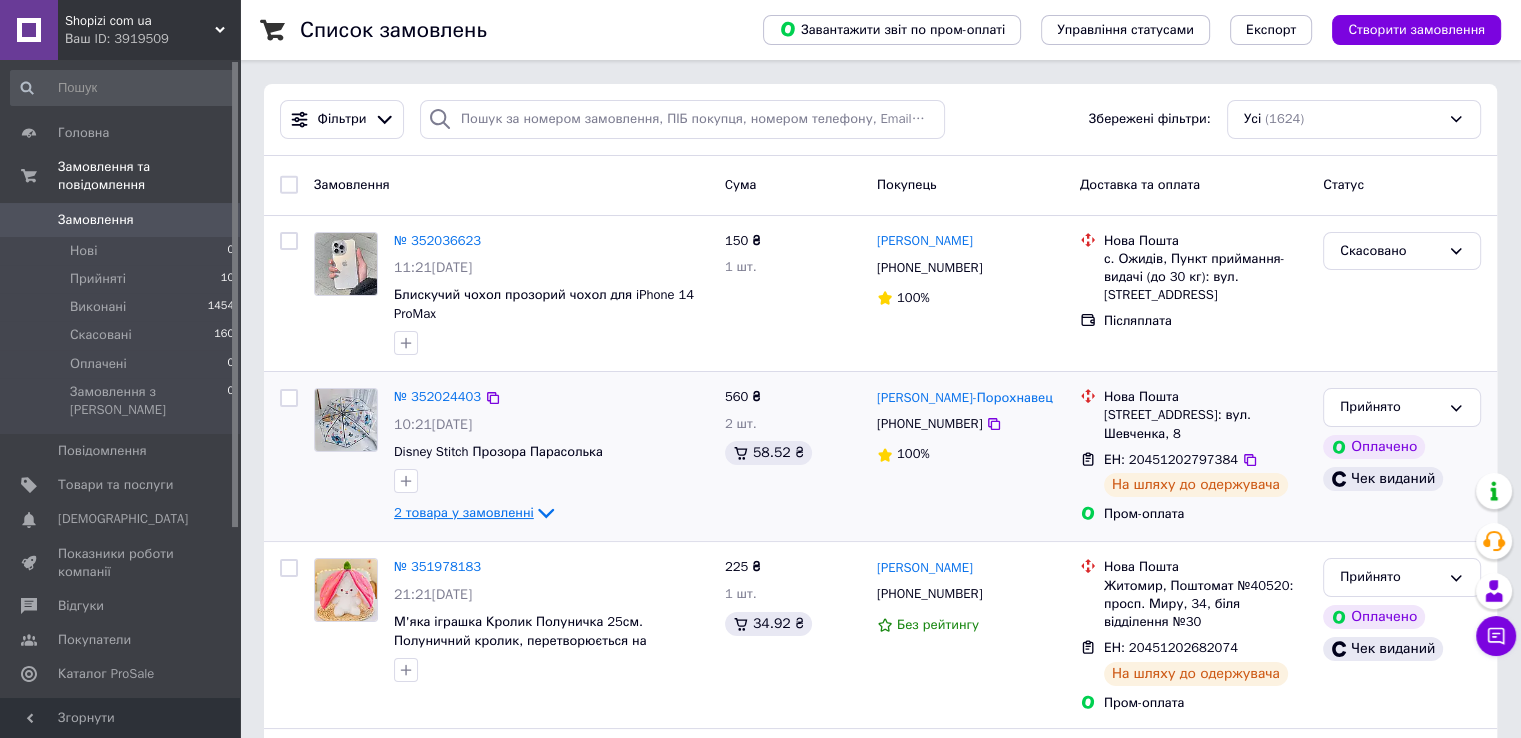 click 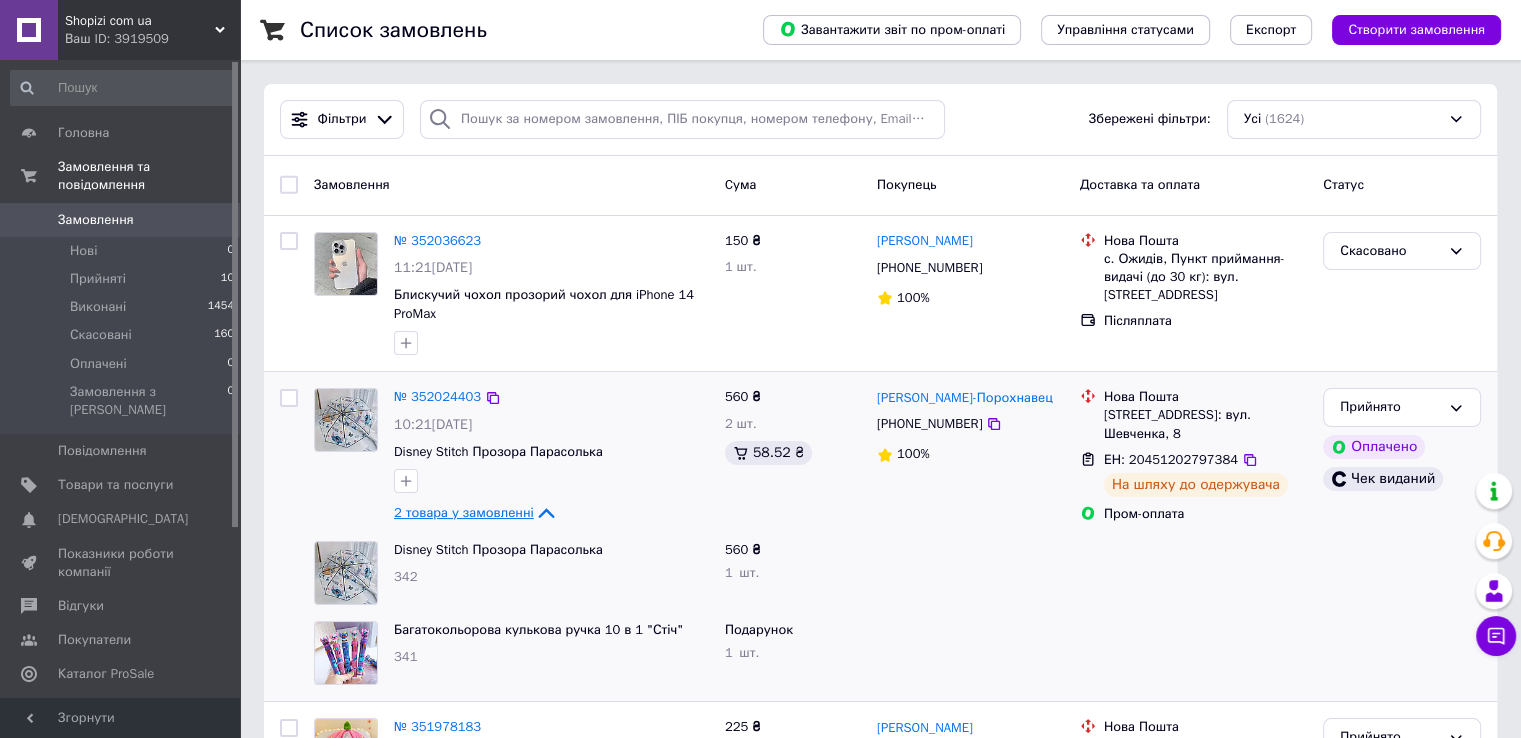 click on "№ 352024403 10:21, 10.07.2025 Disney Stitch Прозора Парасолька 2 товара у замовленні" at bounding box center [551, 456] 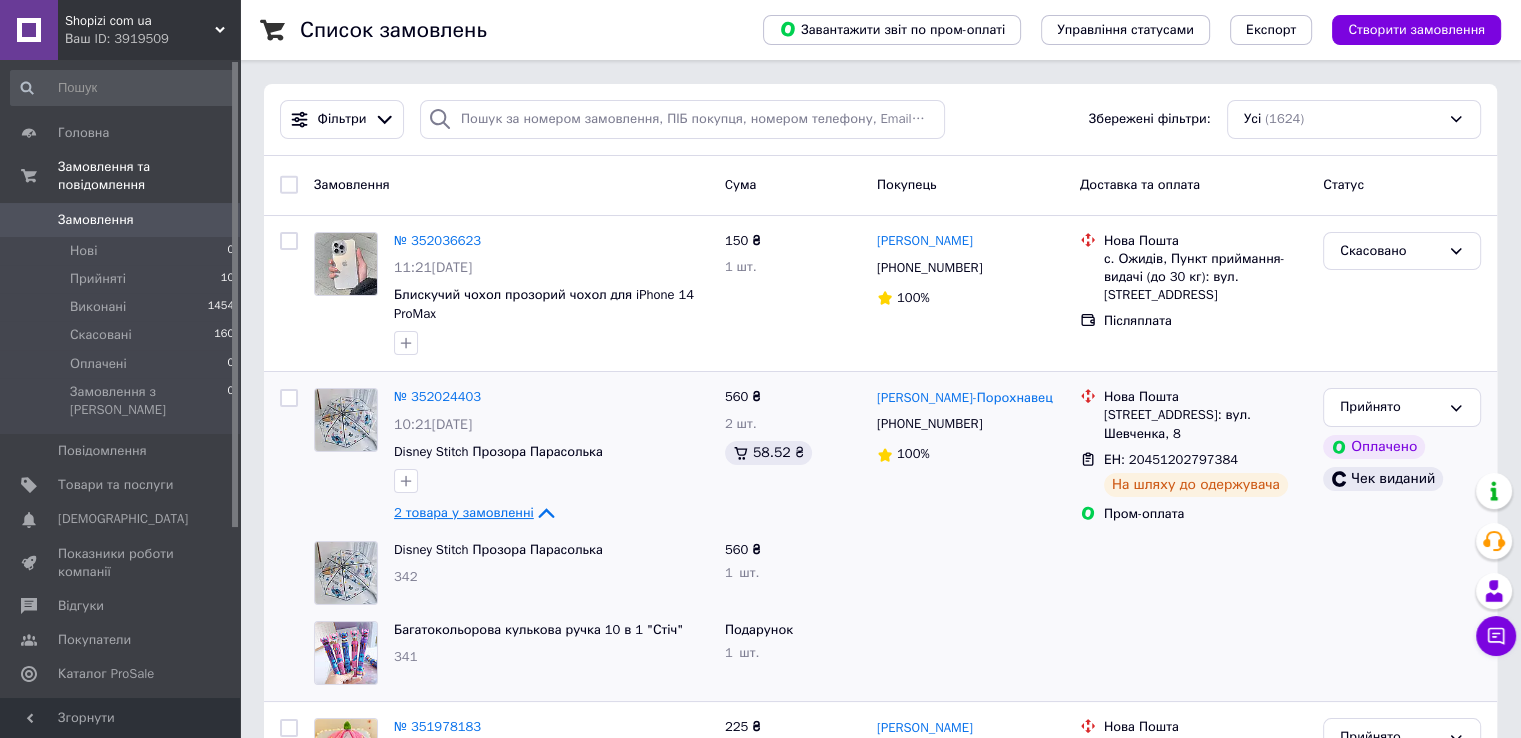 click 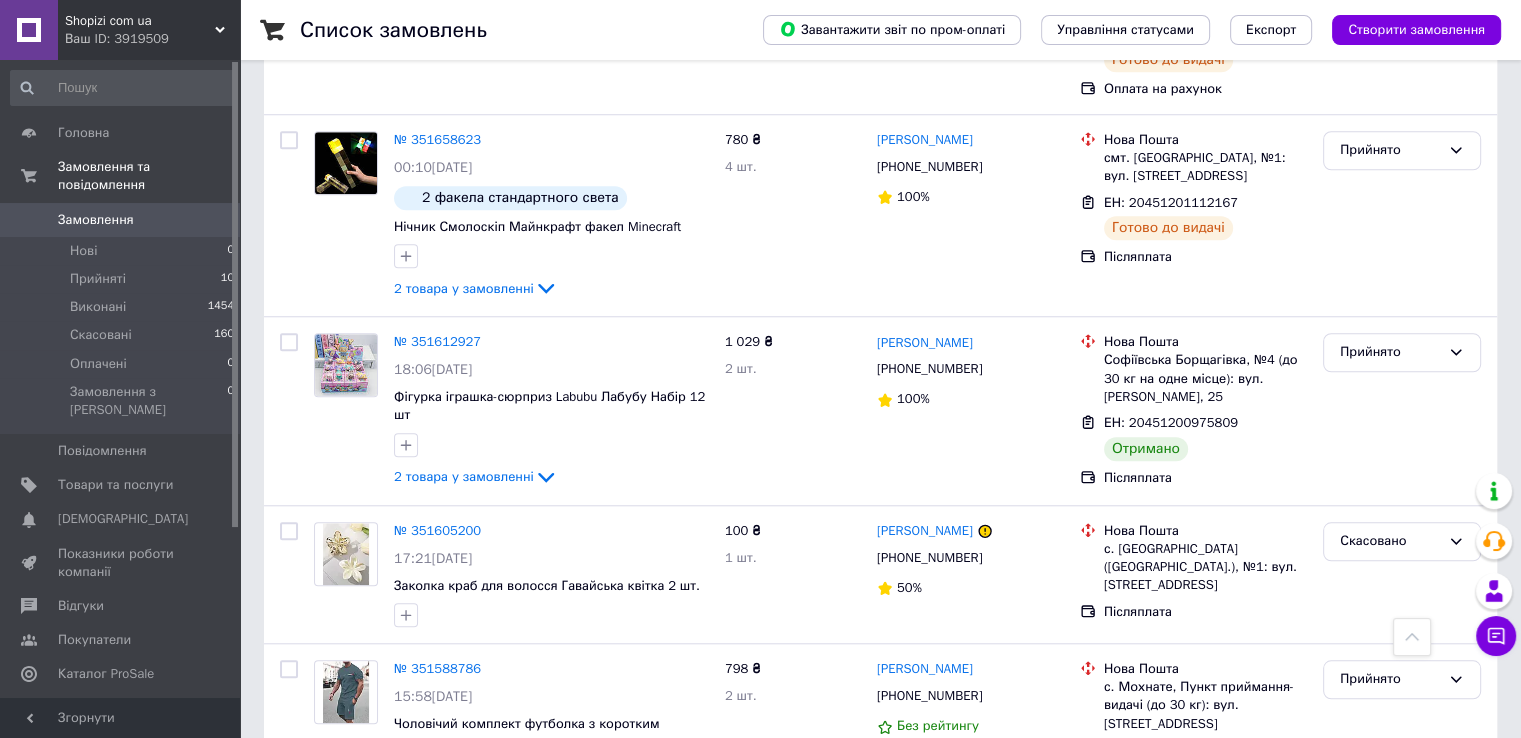 scroll, scrollTop: 1700, scrollLeft: 0, axis: vertical 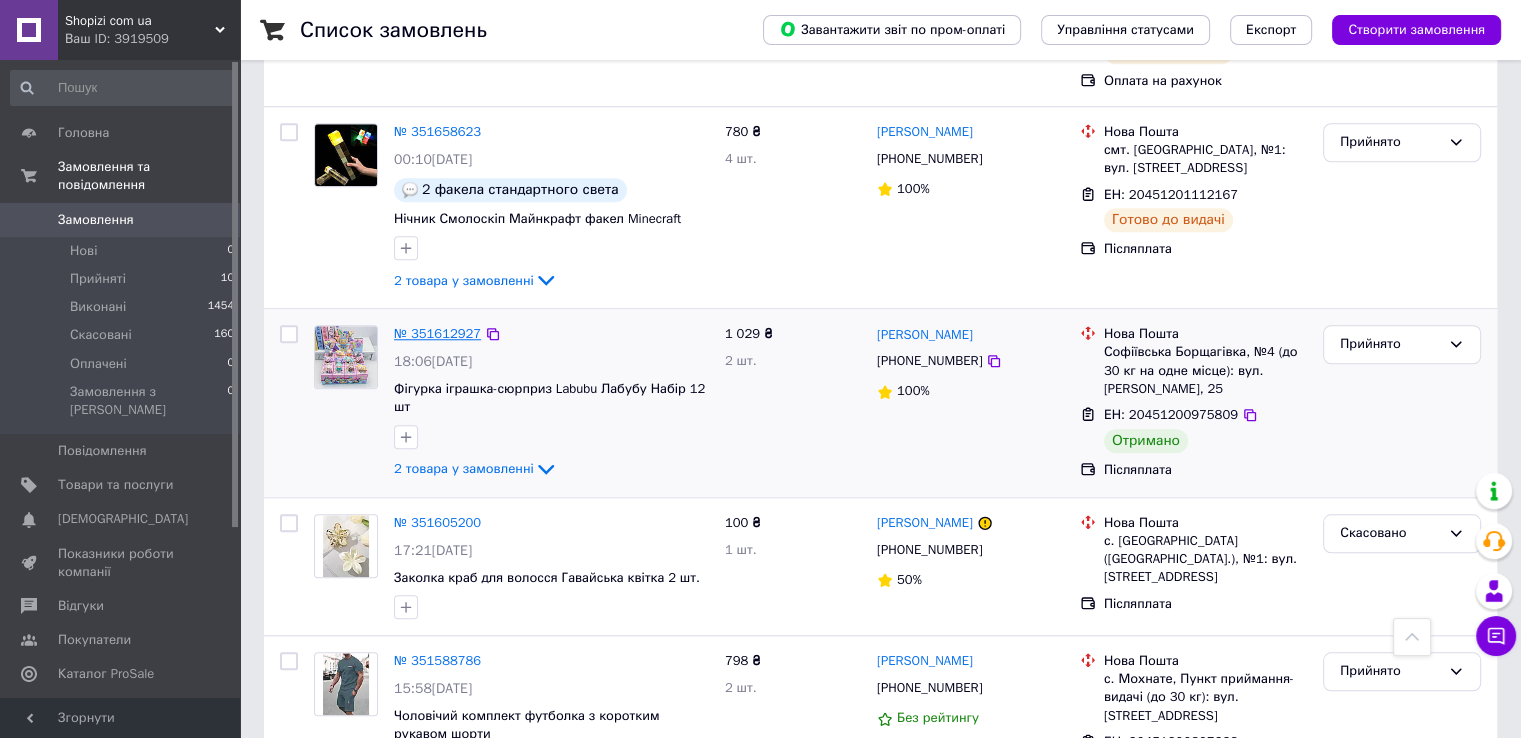 click on "№ 351612927" at bounding box center (437, 333) 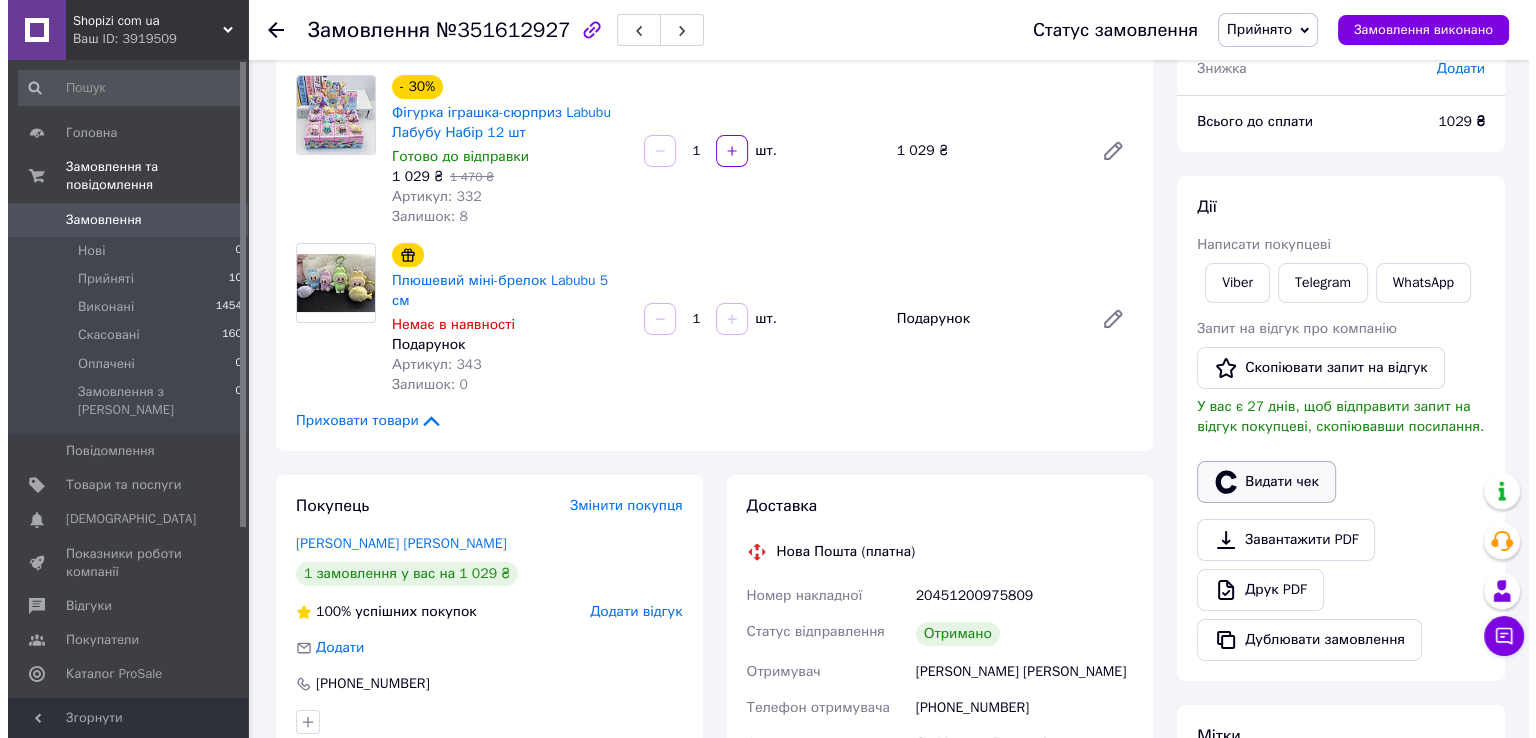 scroll, scrollTop: 200, scrollLeft: 0, axis: vertical 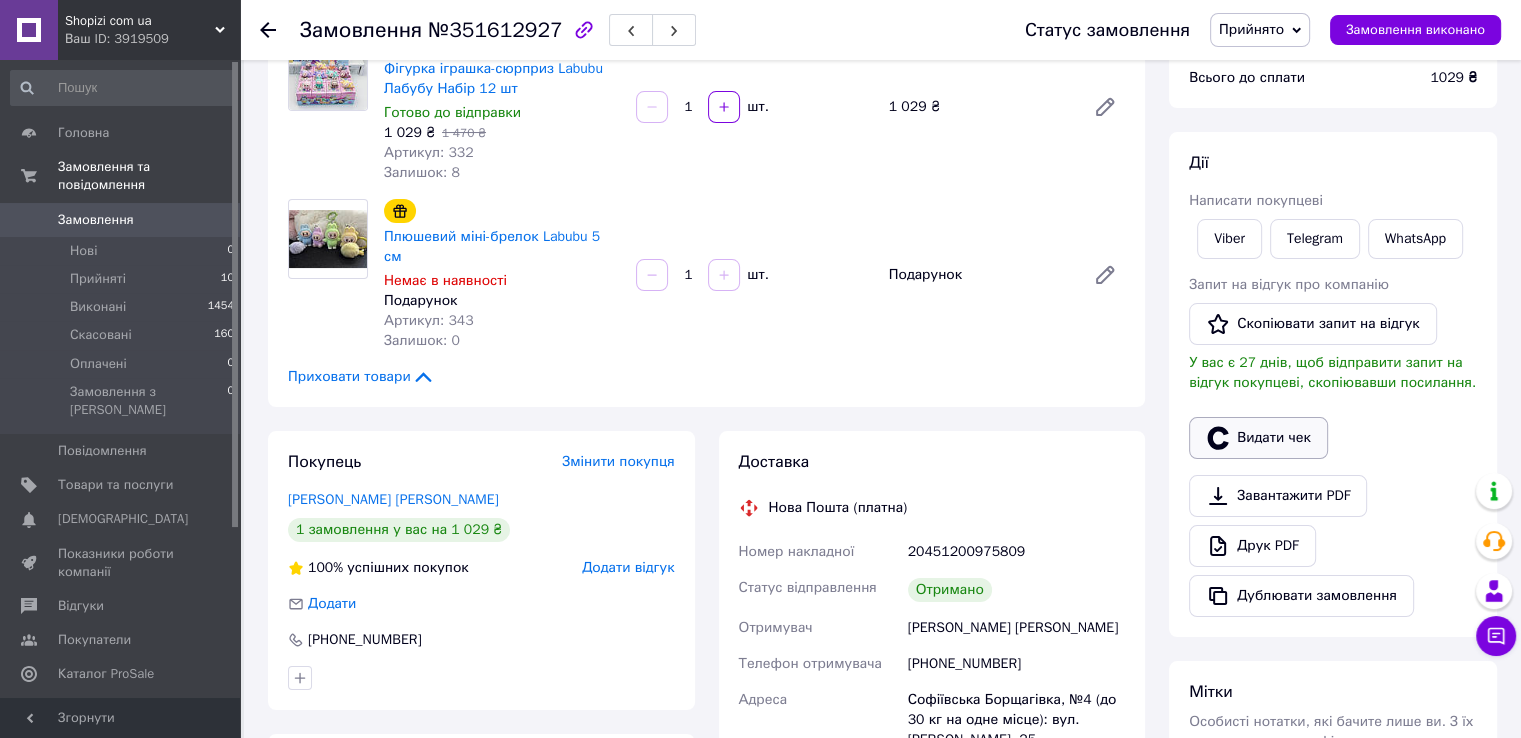 click on "Видати чек" at bounding box center (1258, 438) 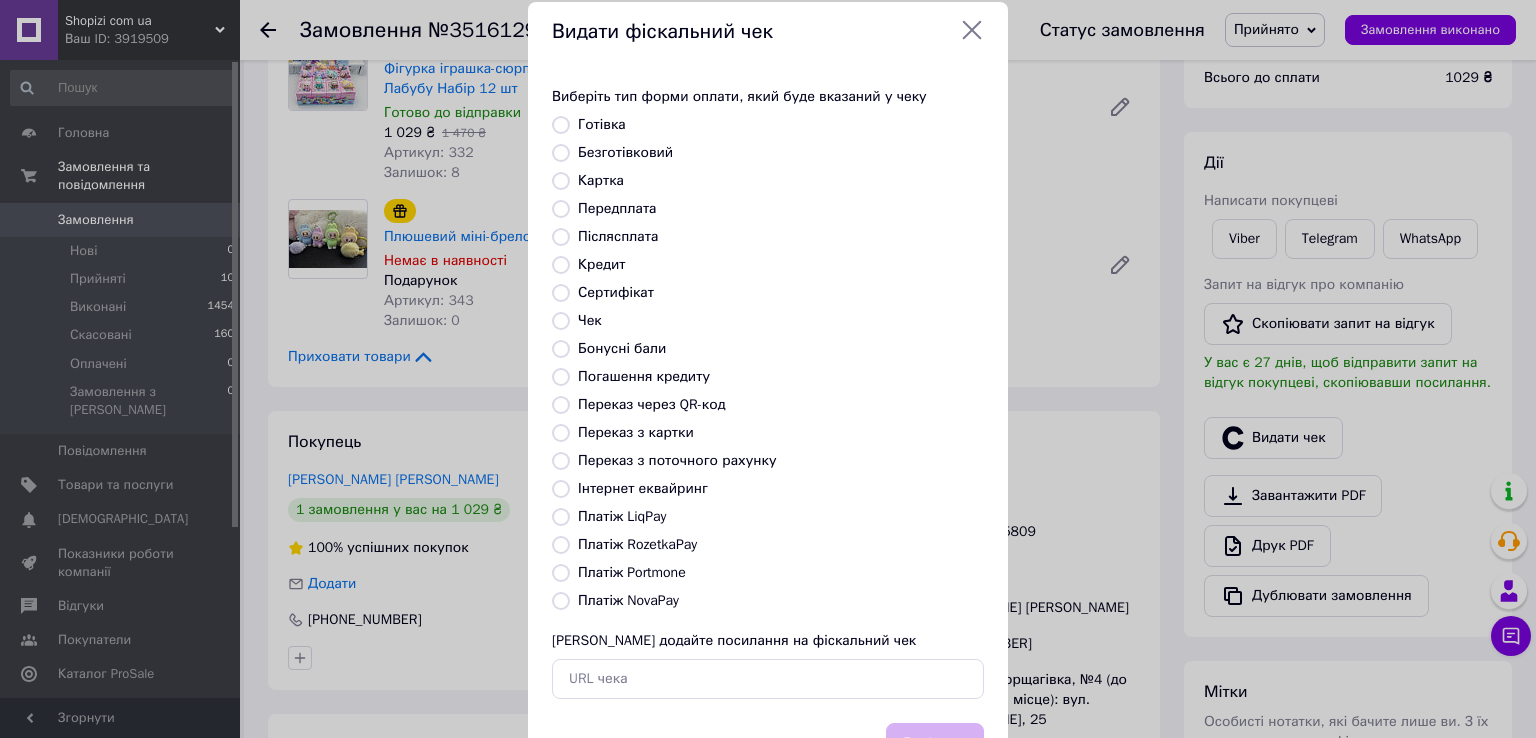 scroll, scrollTop: 120, scrollLeft: 0, axis: vertical 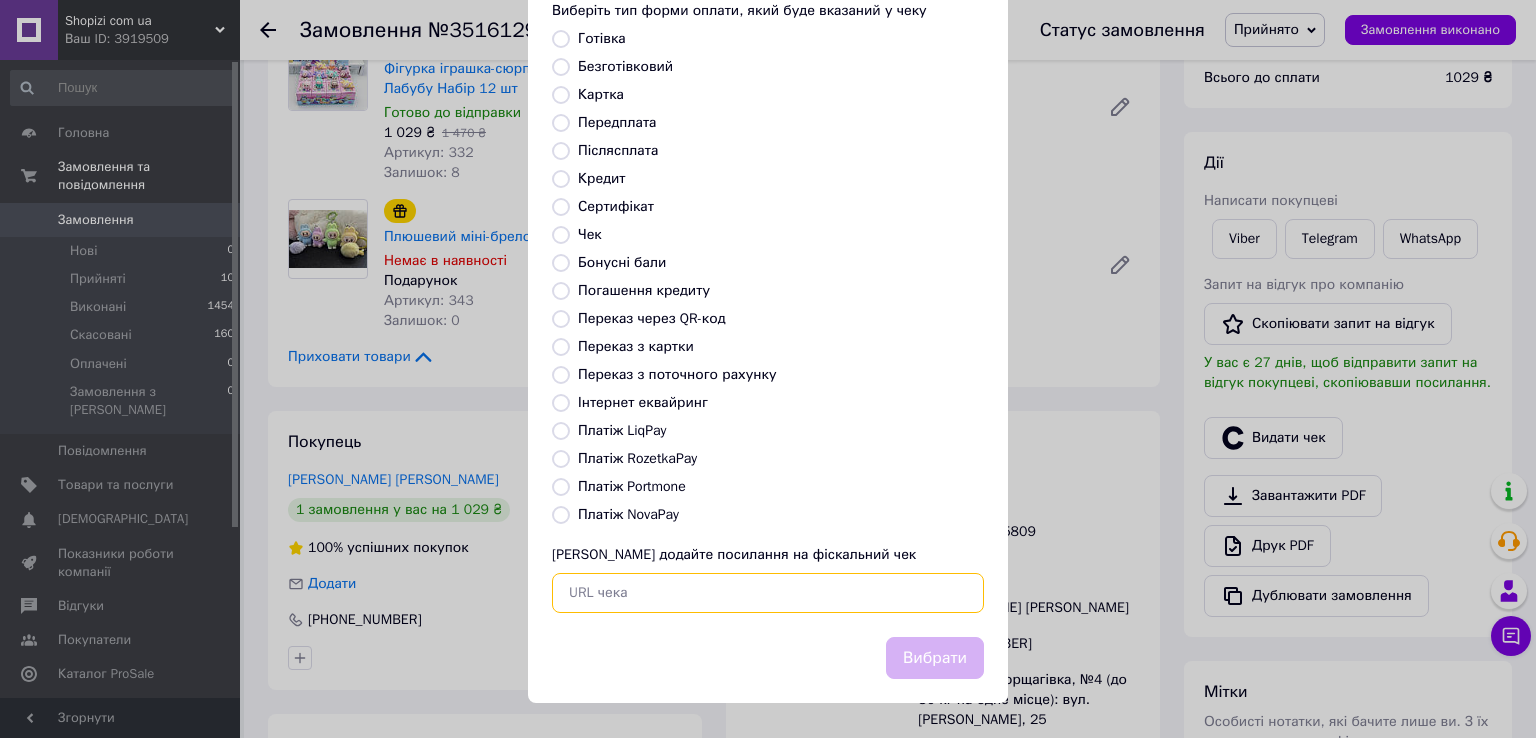 paste on "https://check.checkbox.ua/c1cfcd14-c273-47fa-9efe-d3695086f90e" 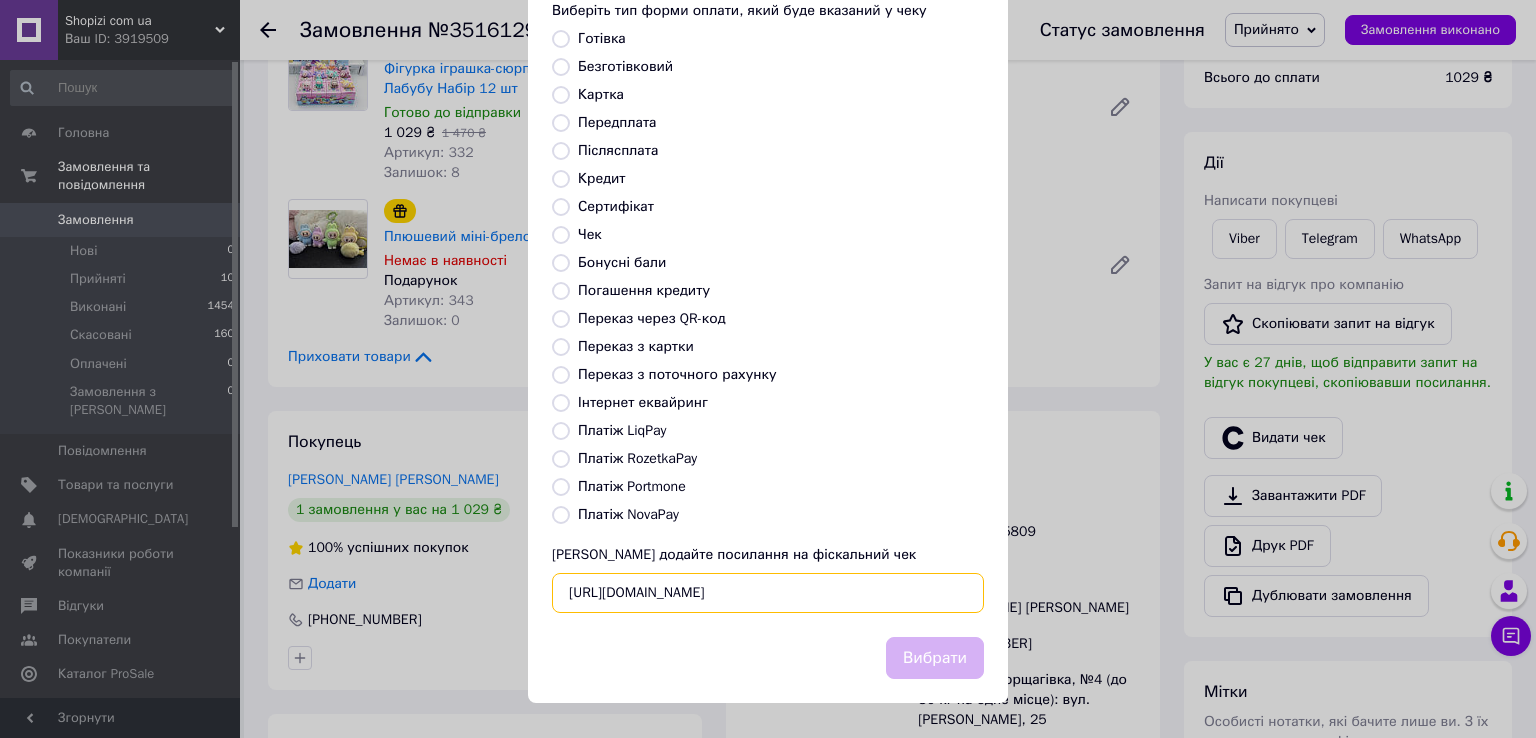 scroll, scrollTop: 0, scrollLeft: 14, axis: horizontal 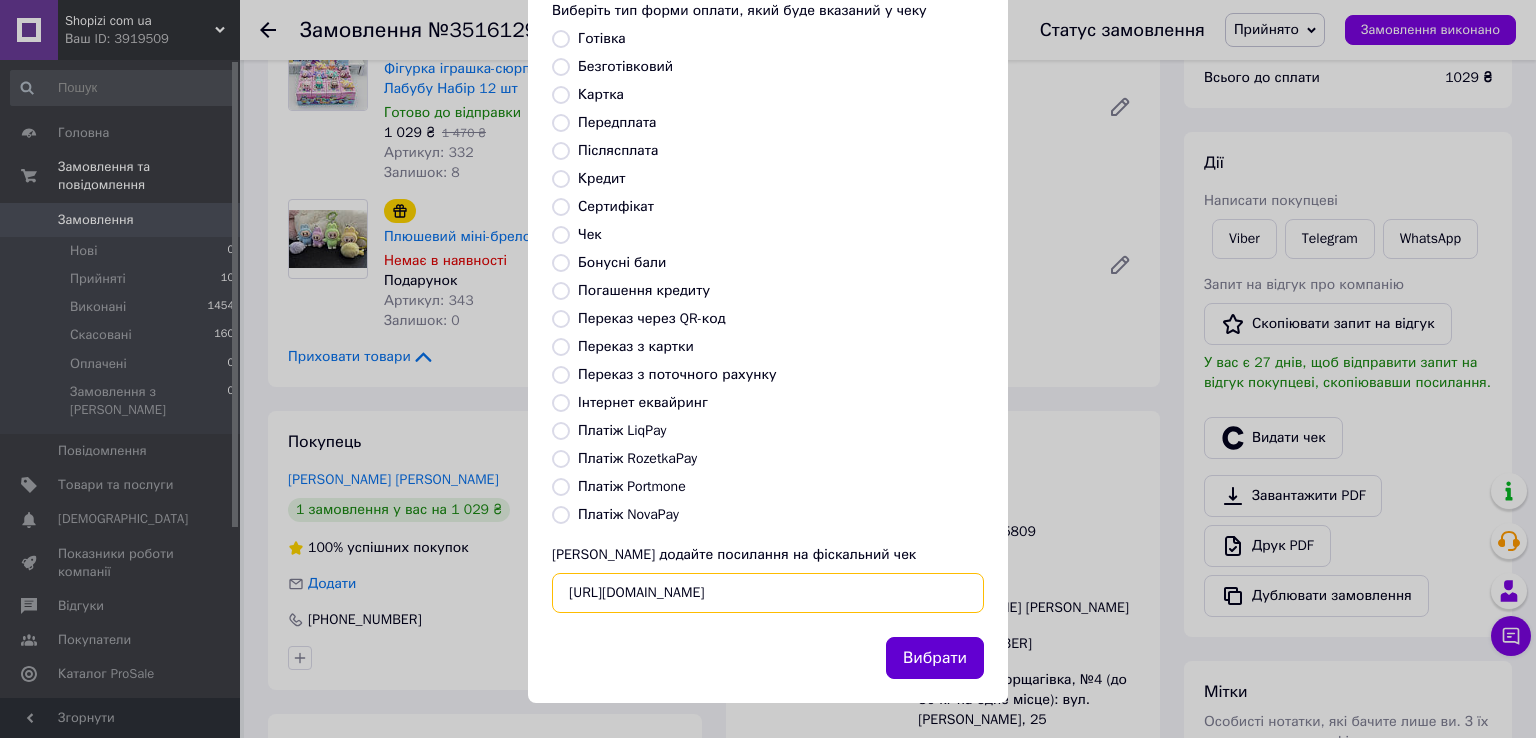 type on "https://check.checkbox.ua/c1cfcd14-c273-47fa-9efe-d3695086f90e" 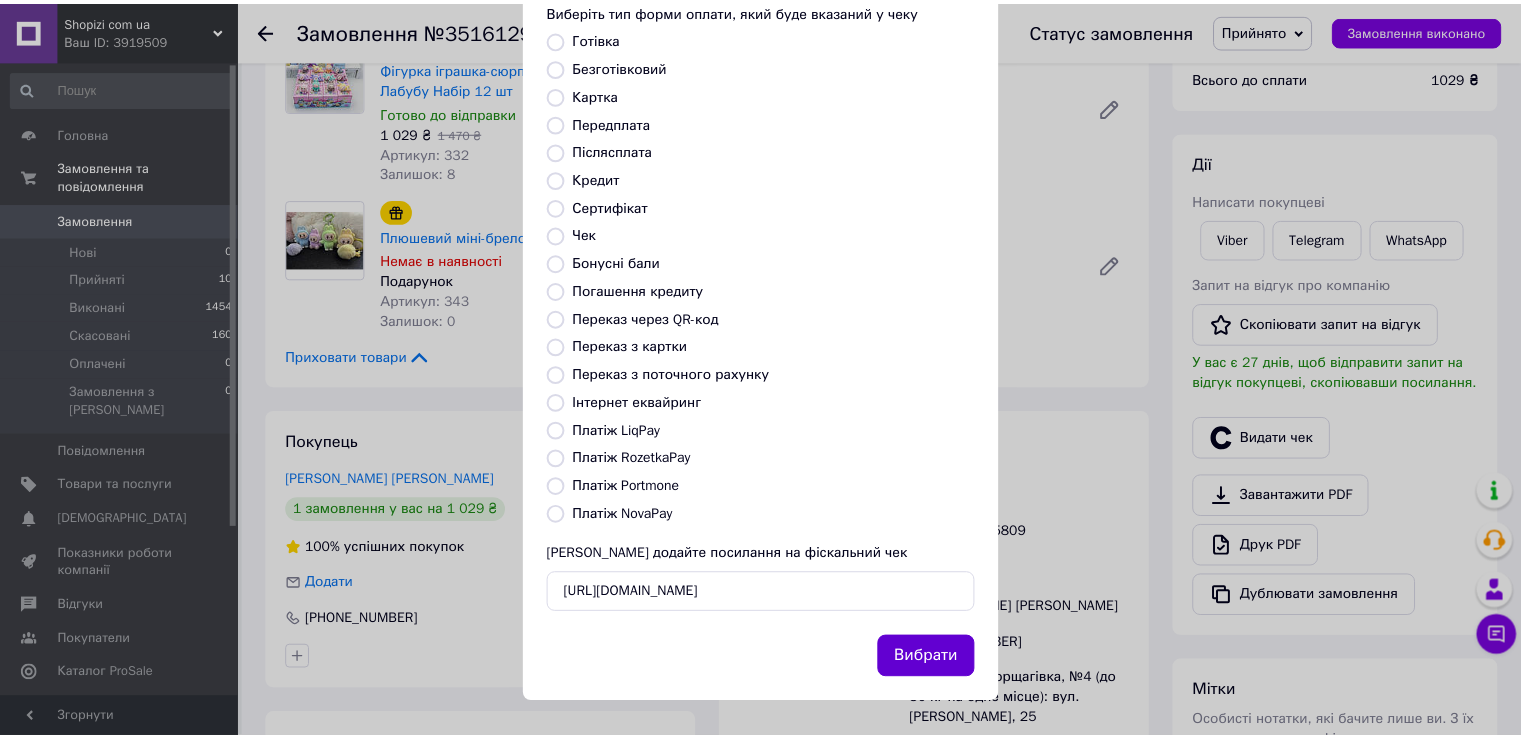 scroll, scrollTop: 0, scrollLeft: 0, axis: both 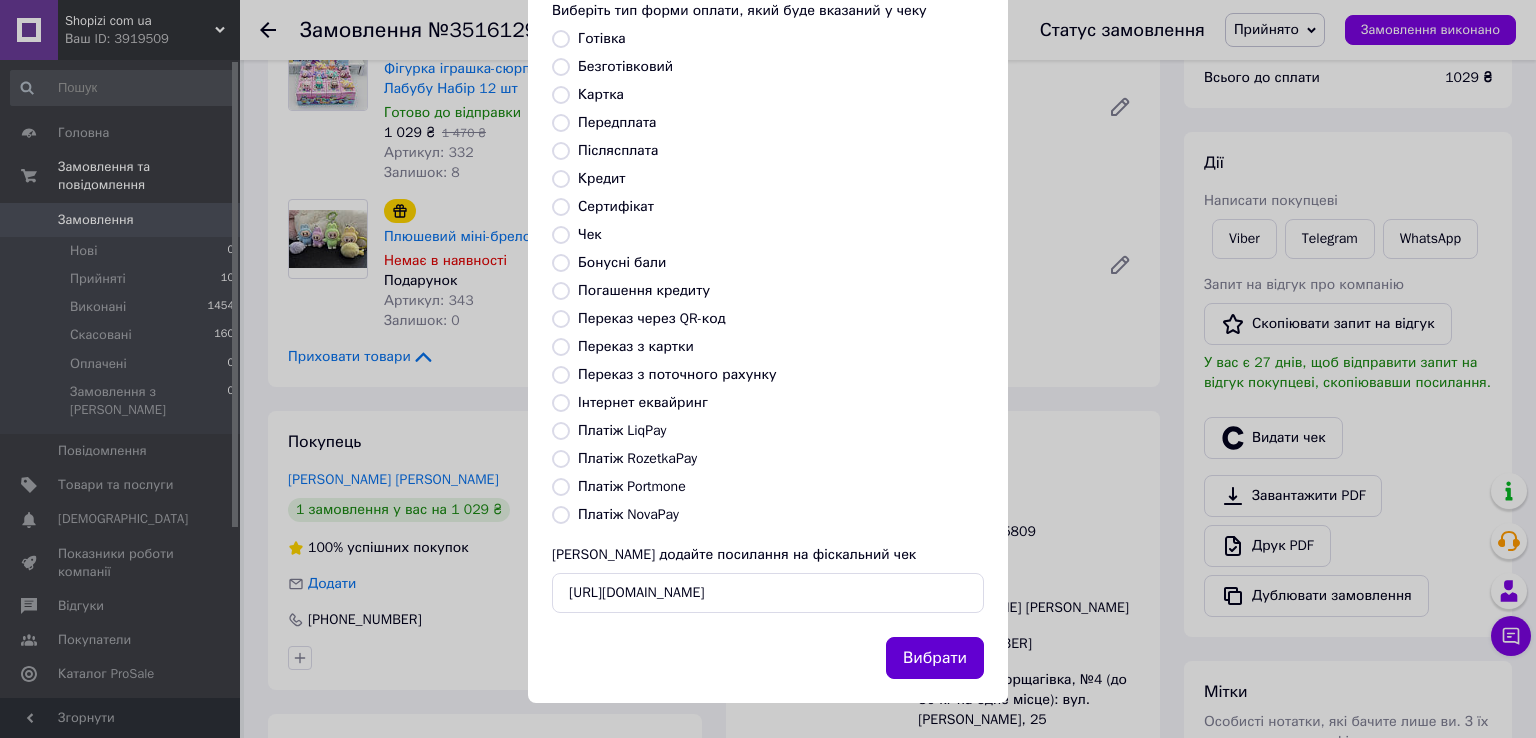 click on "Вибрати" at bounding box center [935, 658] 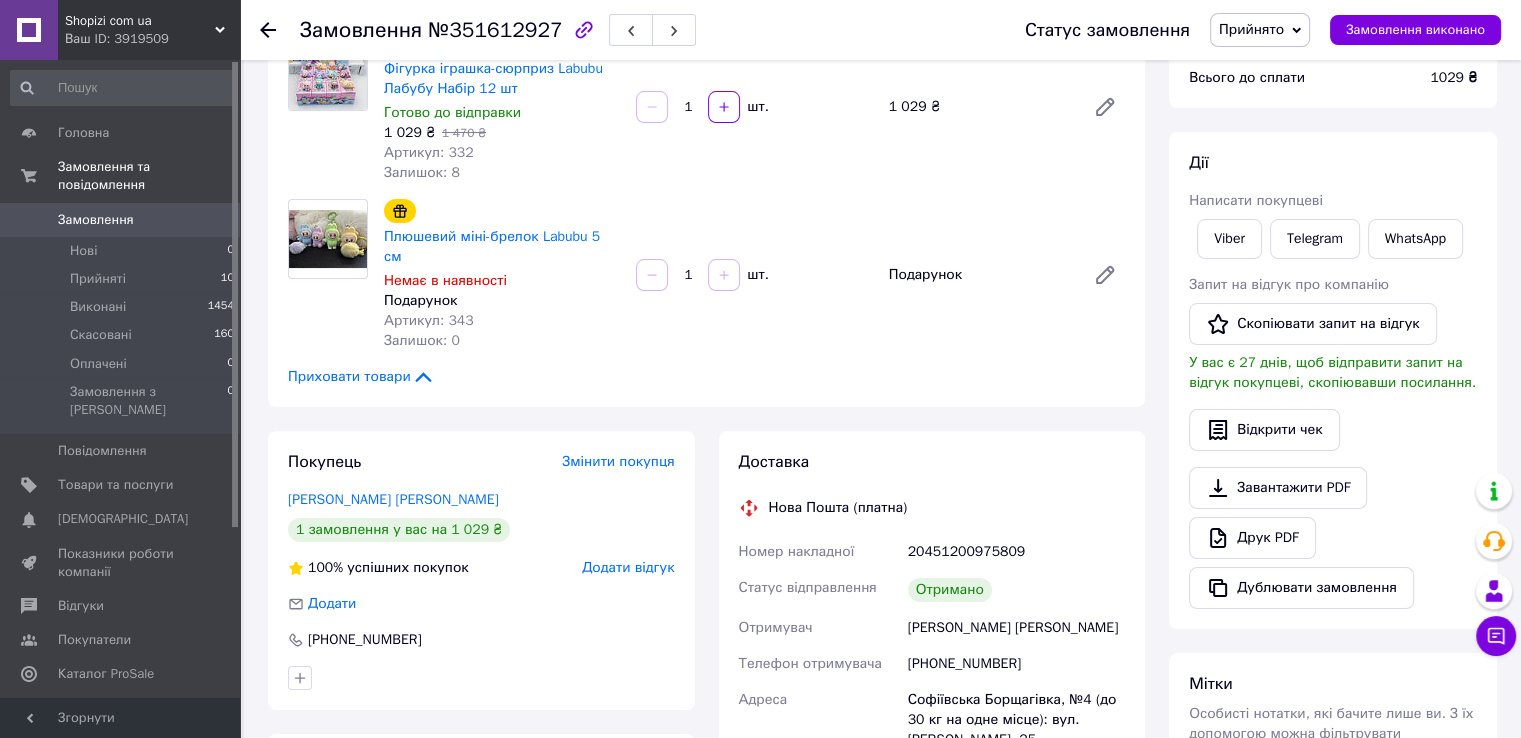 click on "Прийнято" at bounding box center (1251, 29) 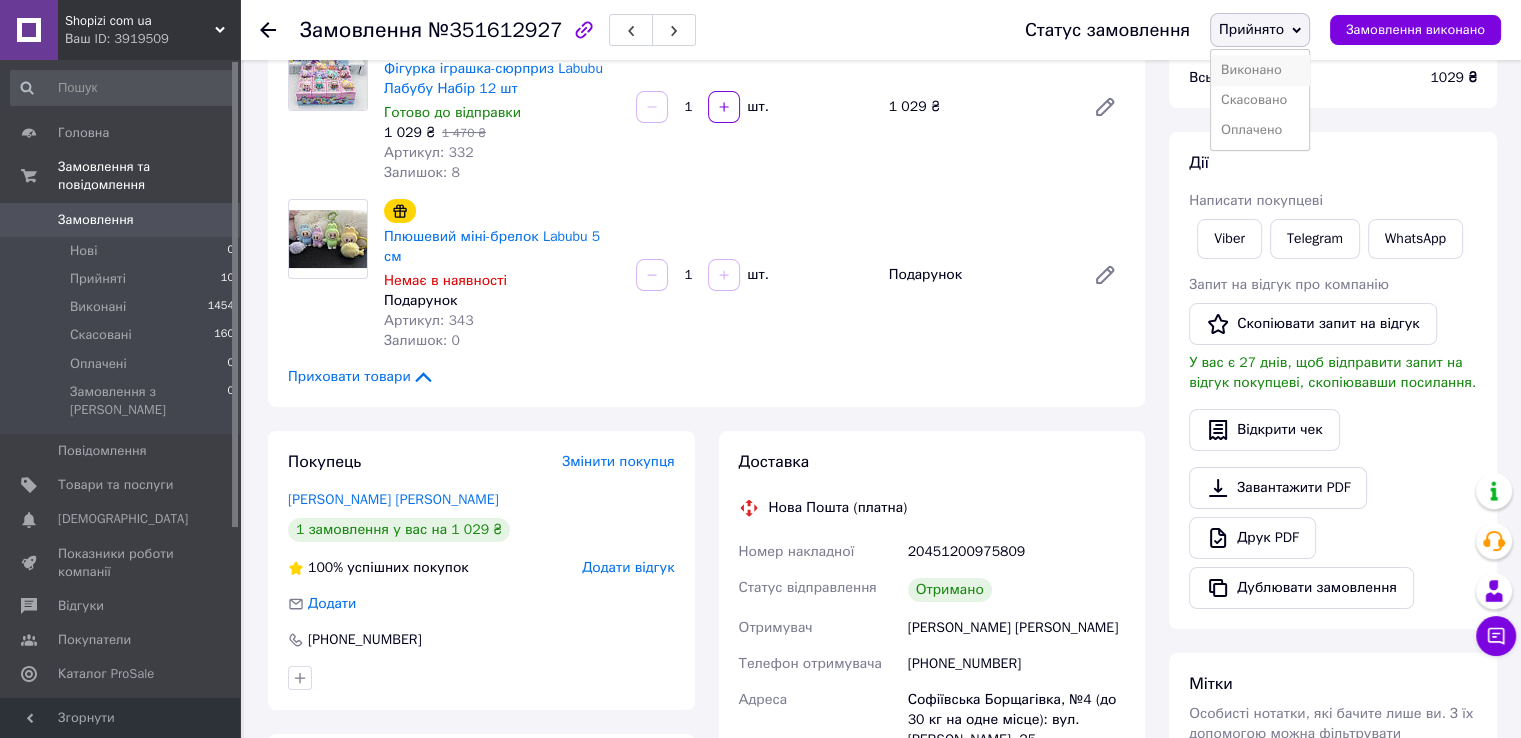 click on "Виконано" at bounding box center [1260, 70] 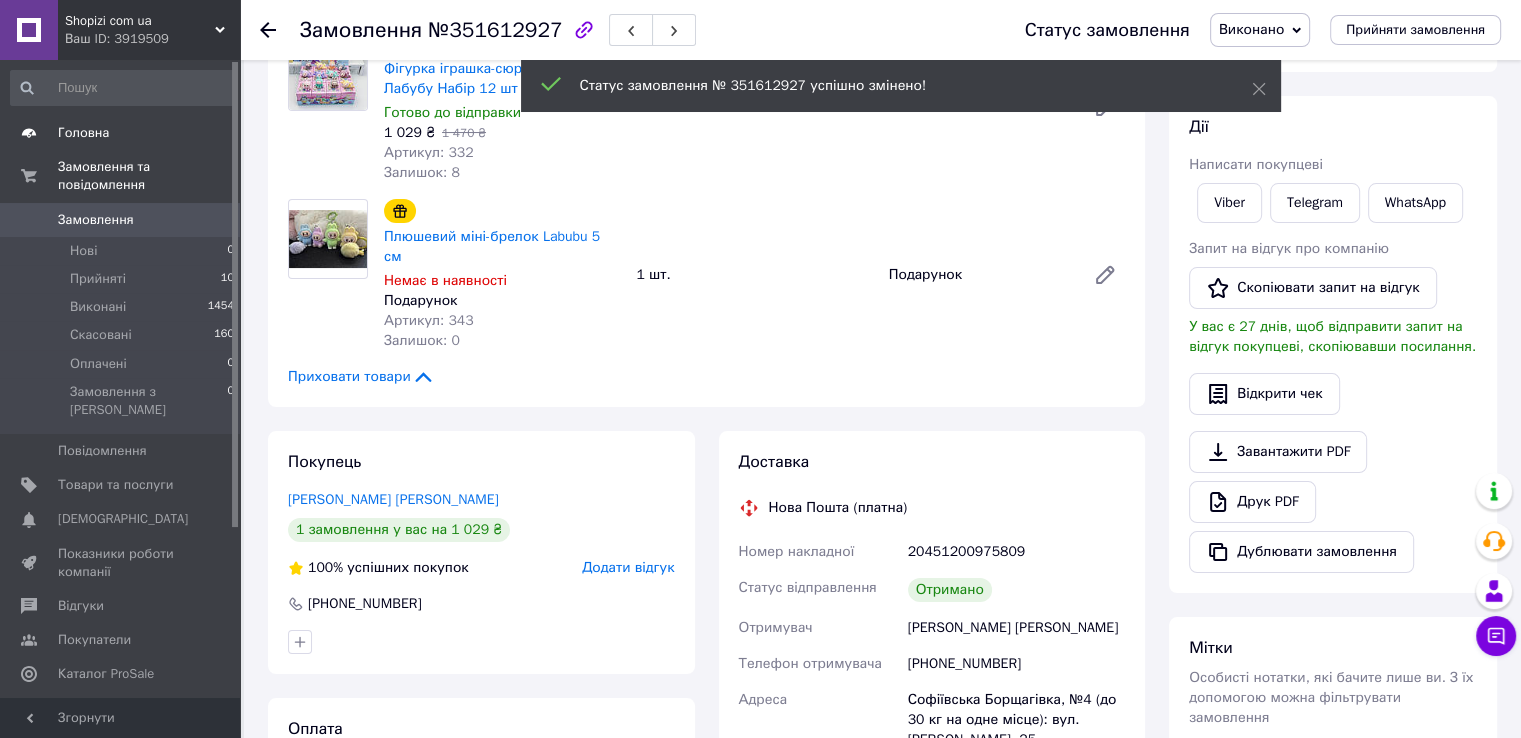 click on "Головна" at bounding box center [83, 133] 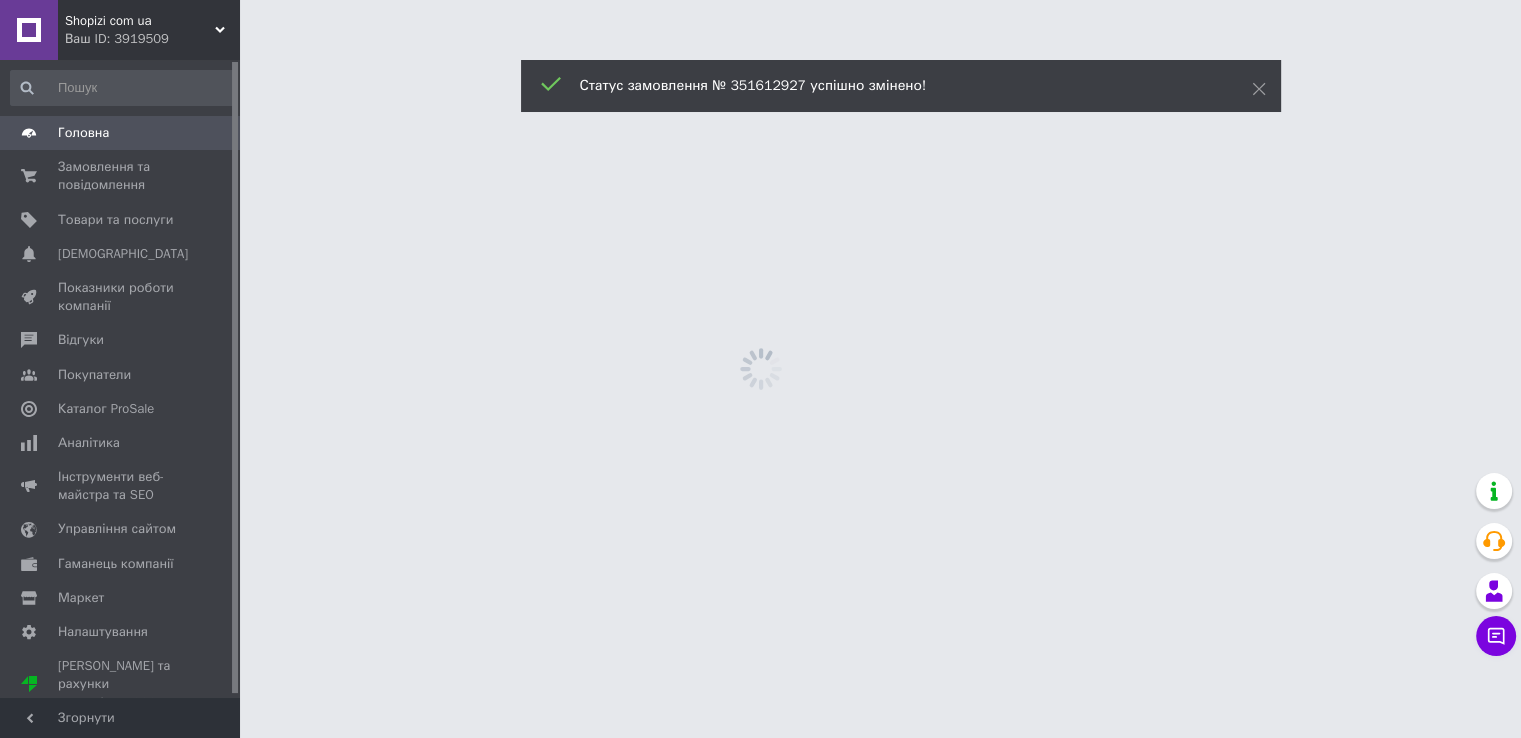 scroll, scrollTop: 0, scrollLeft: 0, axis: both 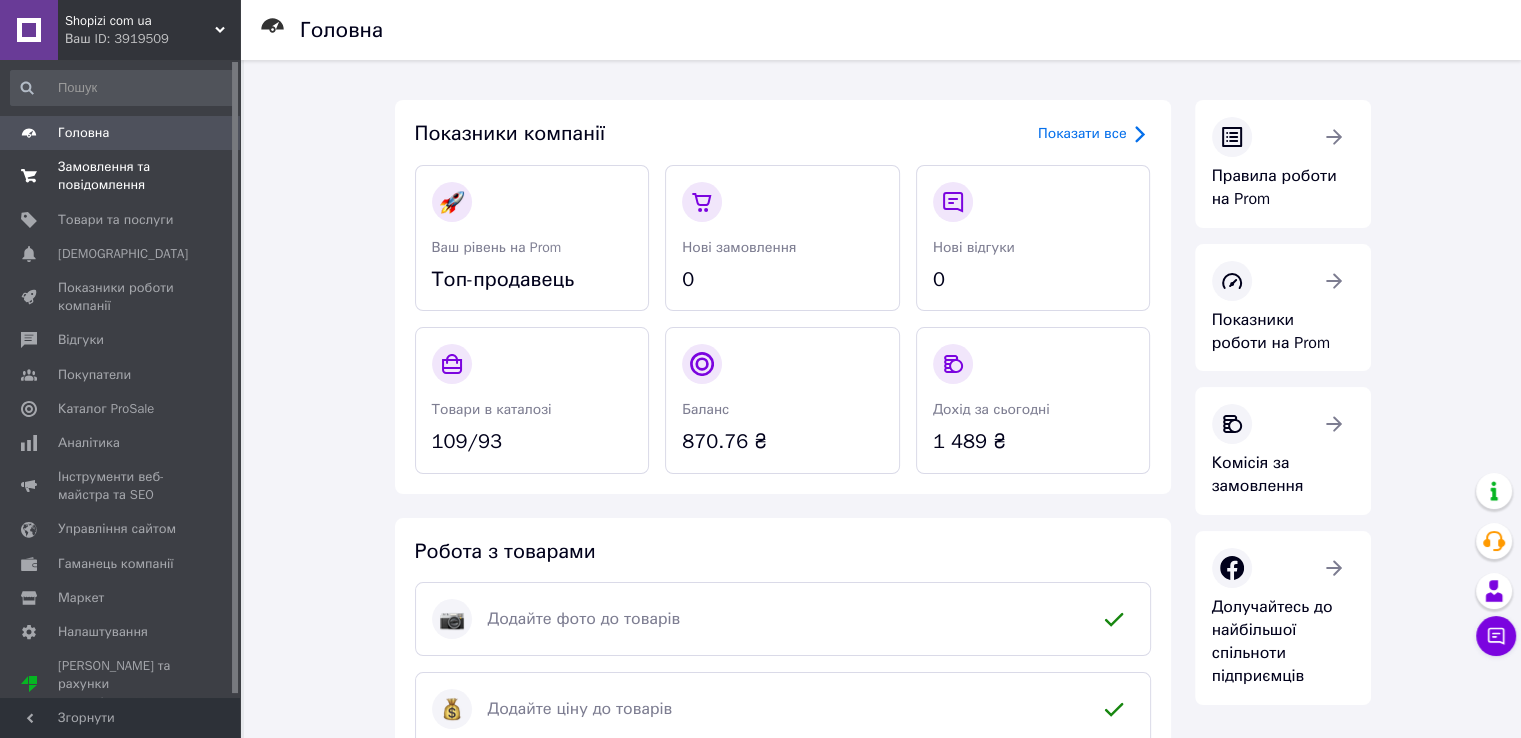 click on "Замовлення та повідомлення" at bounding box center (121, 176) 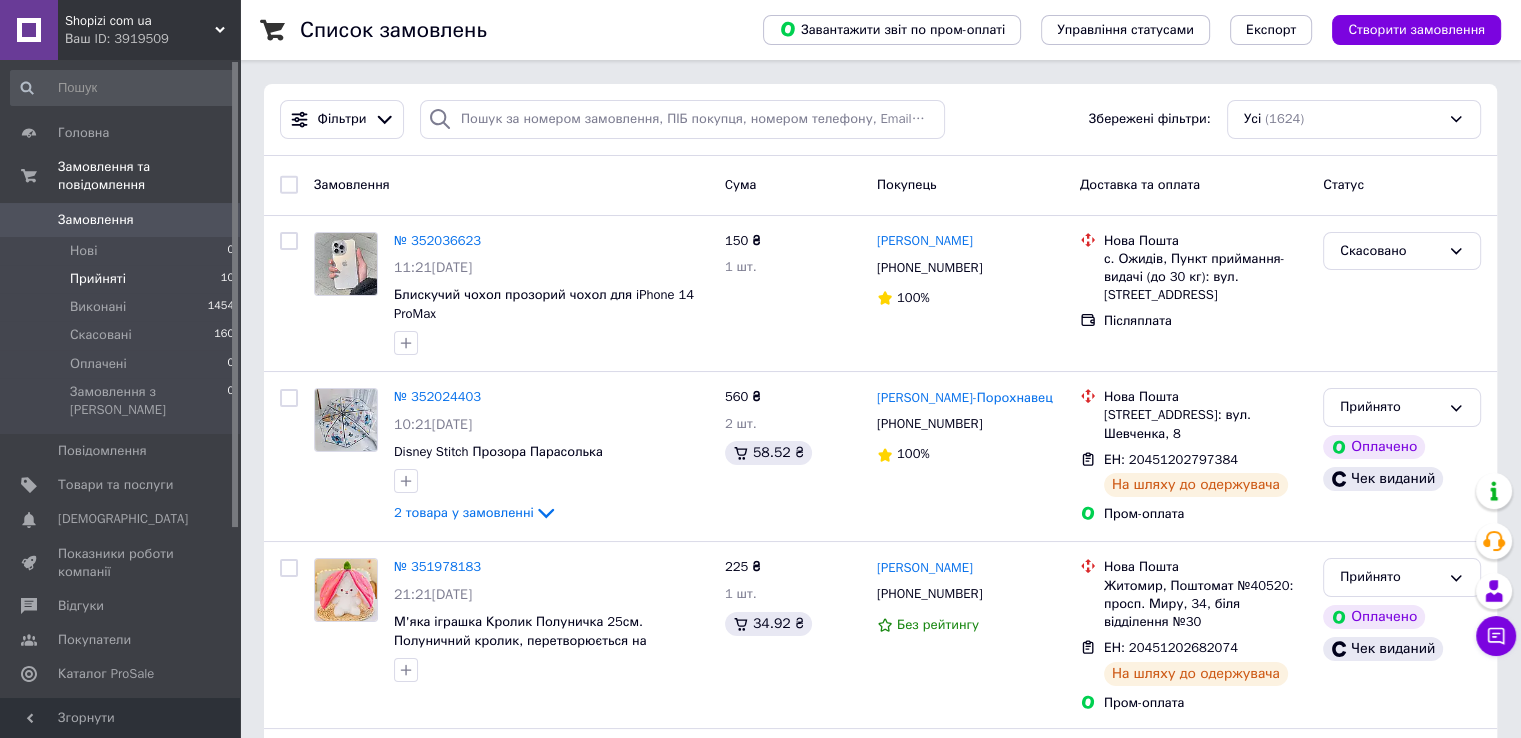 click on "Прийняті" at bounding box center [98, 279] 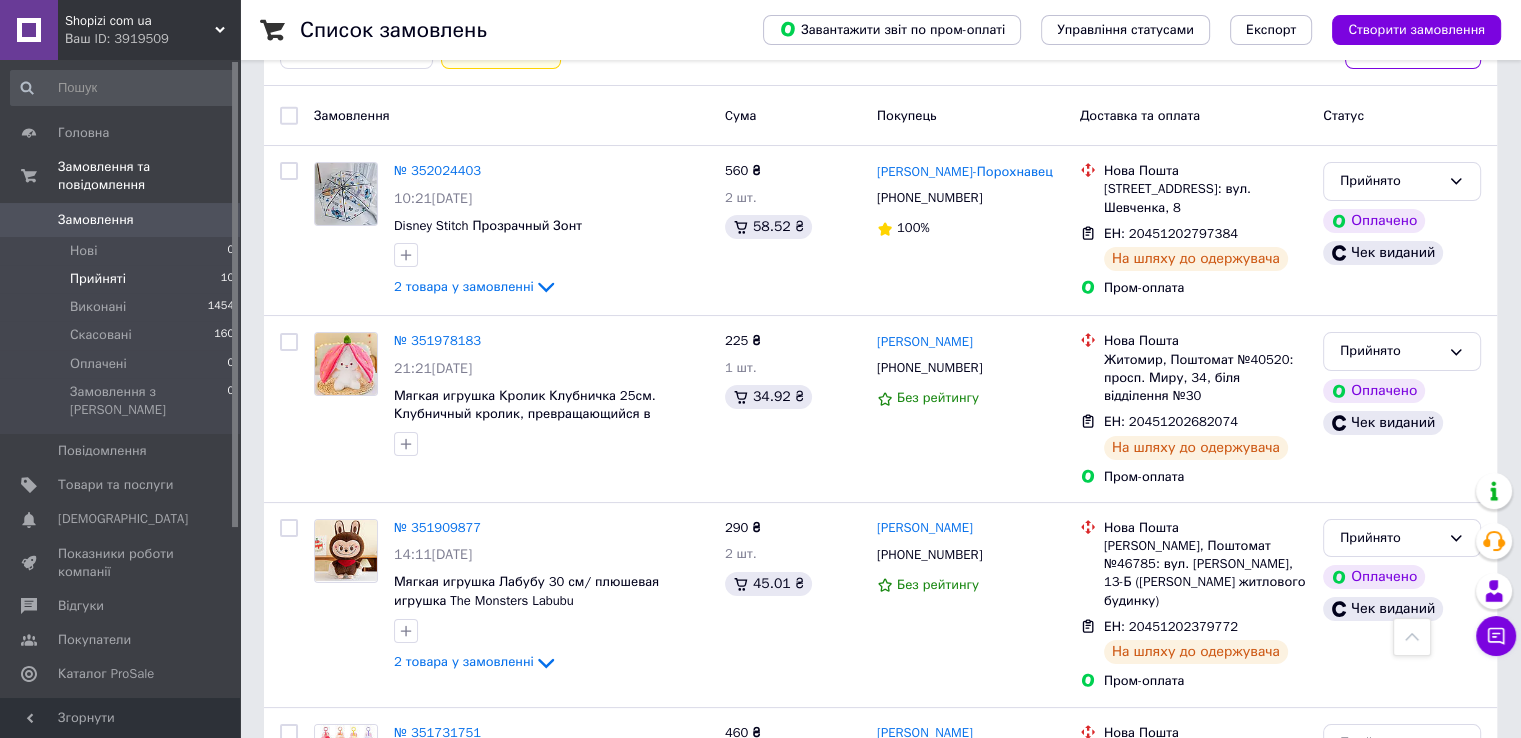 scroll, scrollTop: 0, scrollLeft: 0, axis: both 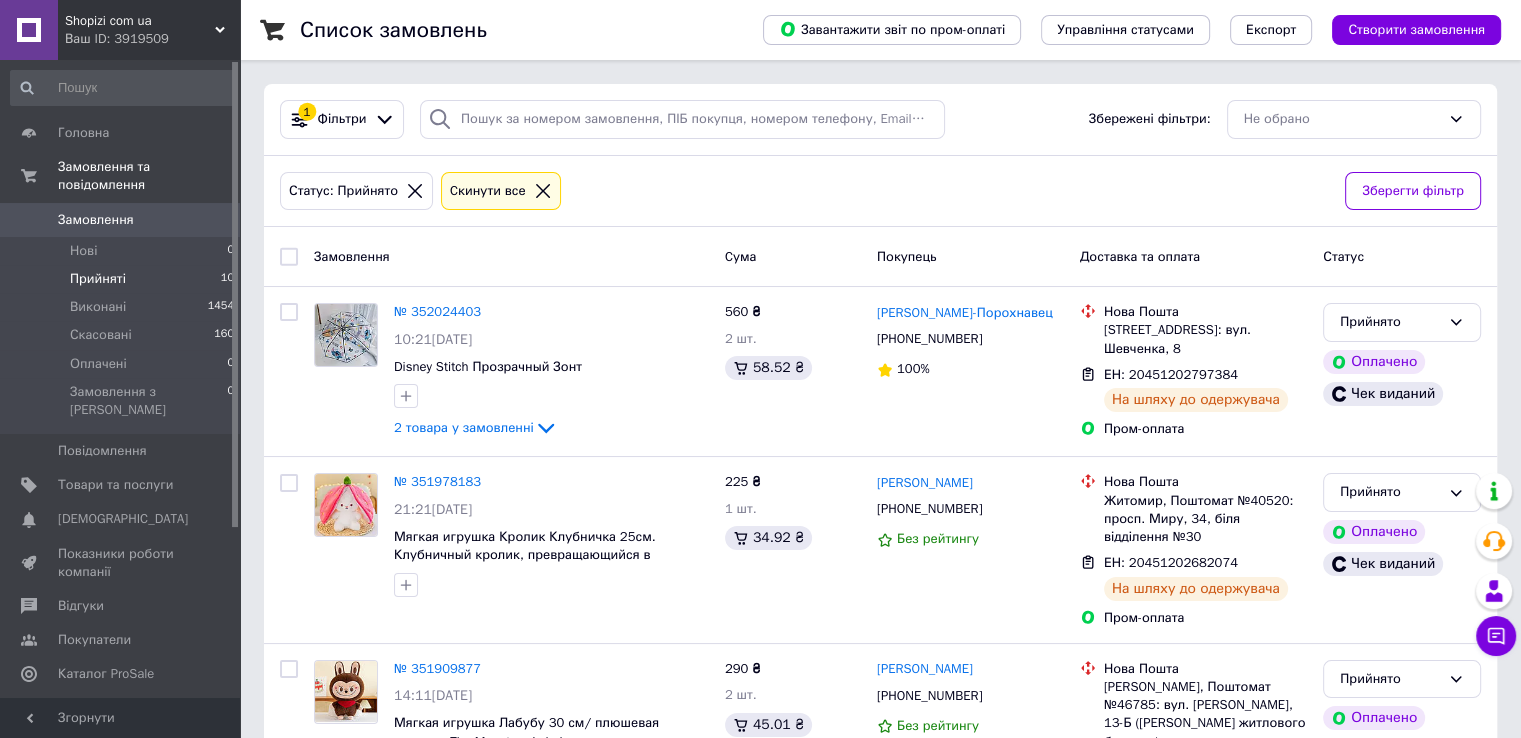 click on "Замовлення" at bounding box center (96, 220) 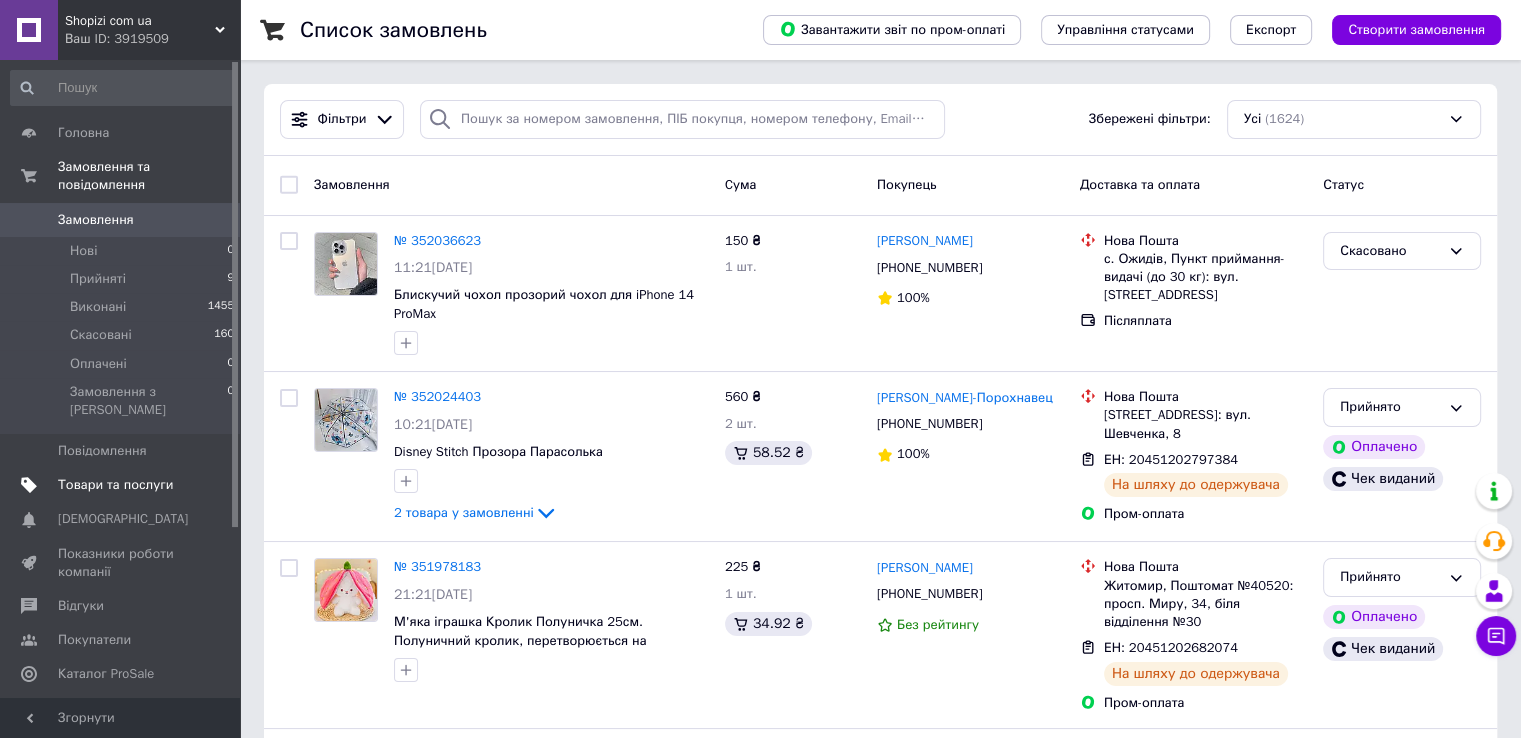 click on "Товари та послуги" at bounding box center (123, 485) 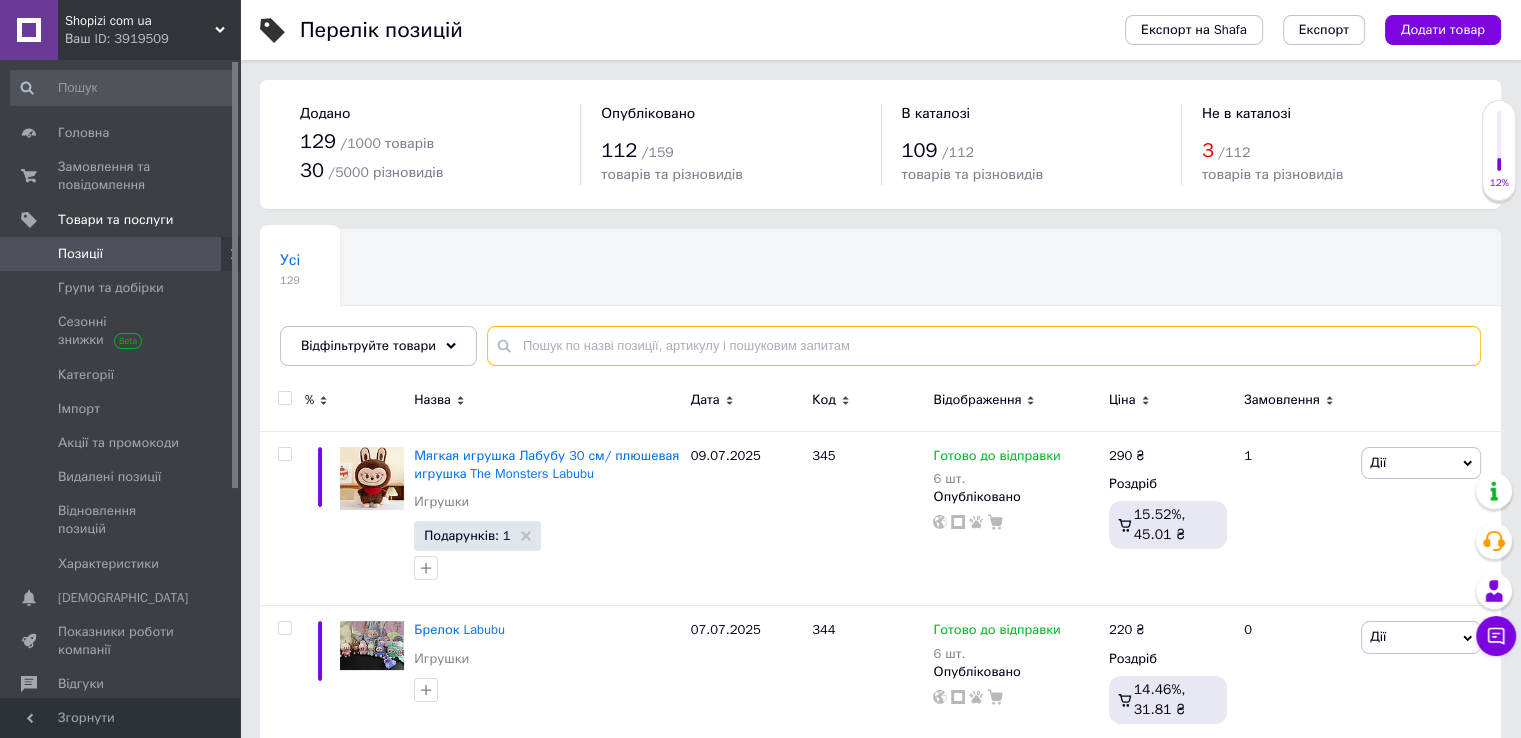 click at bounding box center (984, 346) 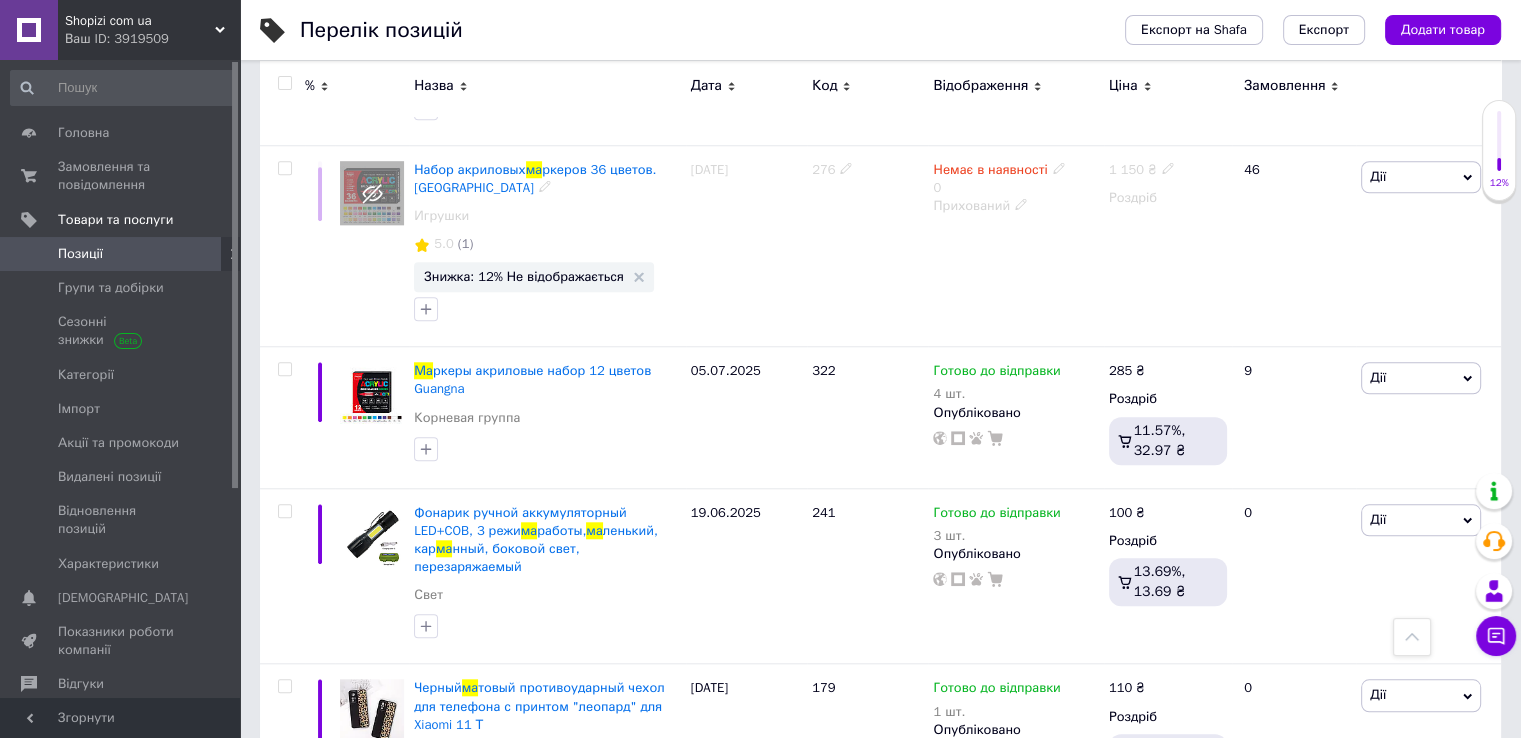 scroll, scrollTop: 1800, scrollLeft: 0, axis: vertical 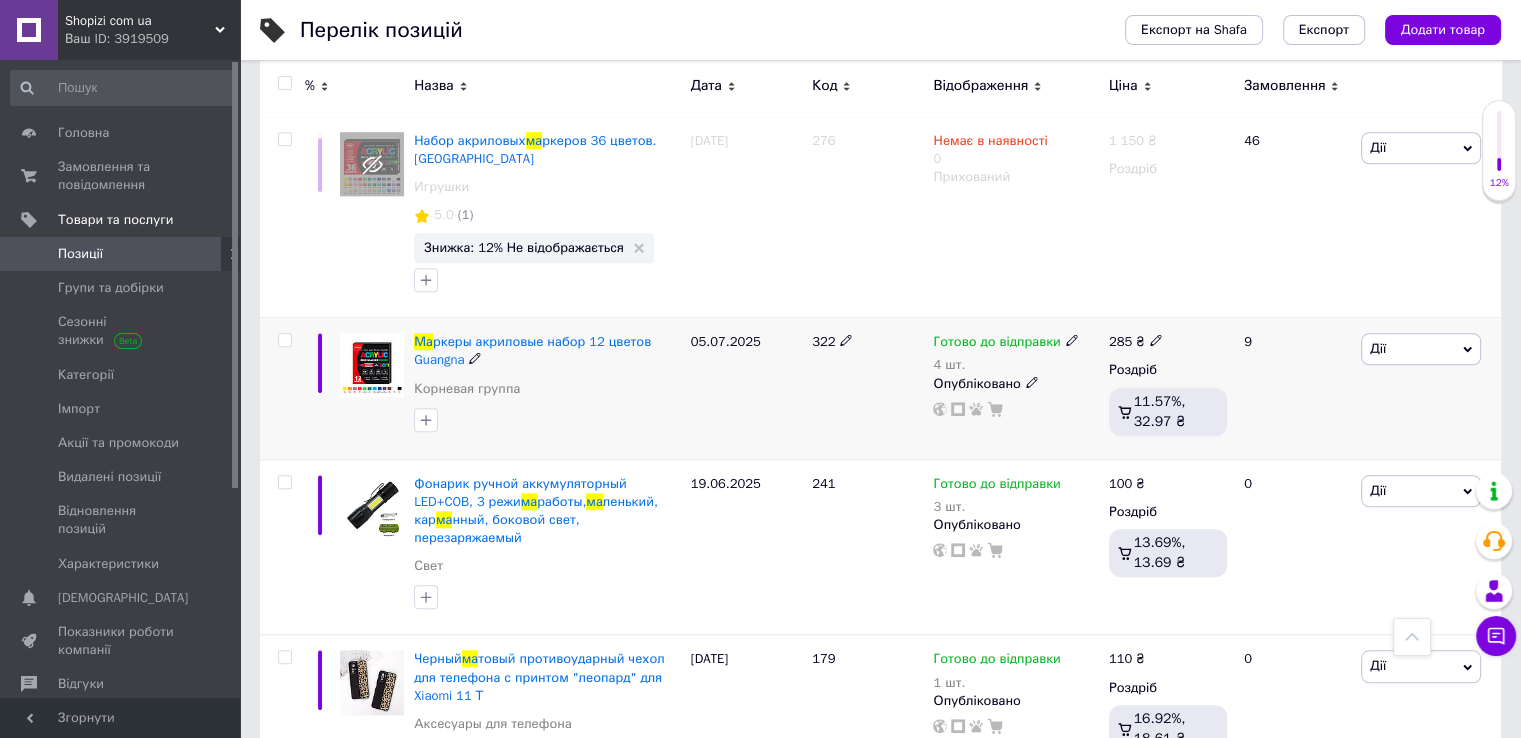 type on "ма" 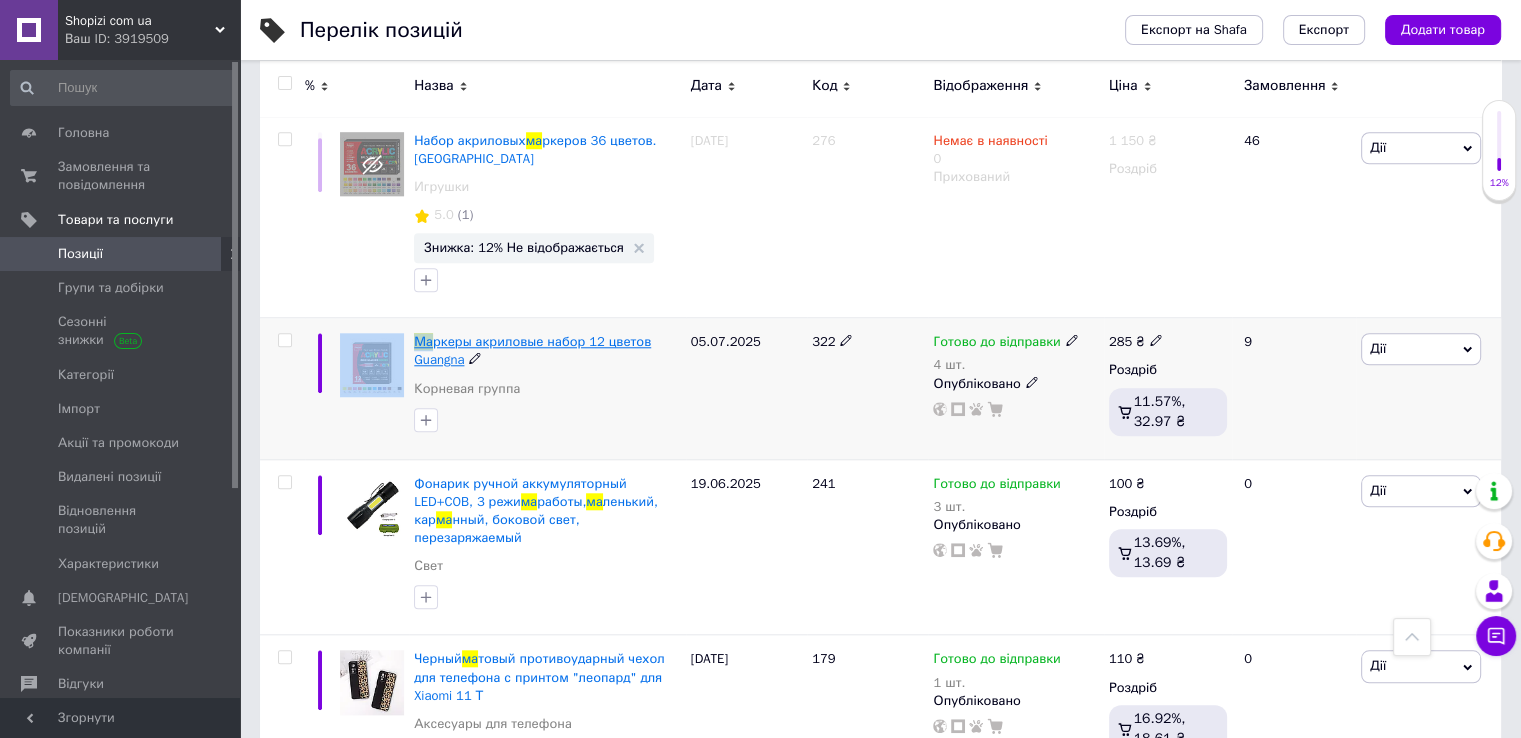 drag, startPoint x: 406, startPoint y: 300, endPoint x: 433, endPoint y: 299, distance: 27.018513 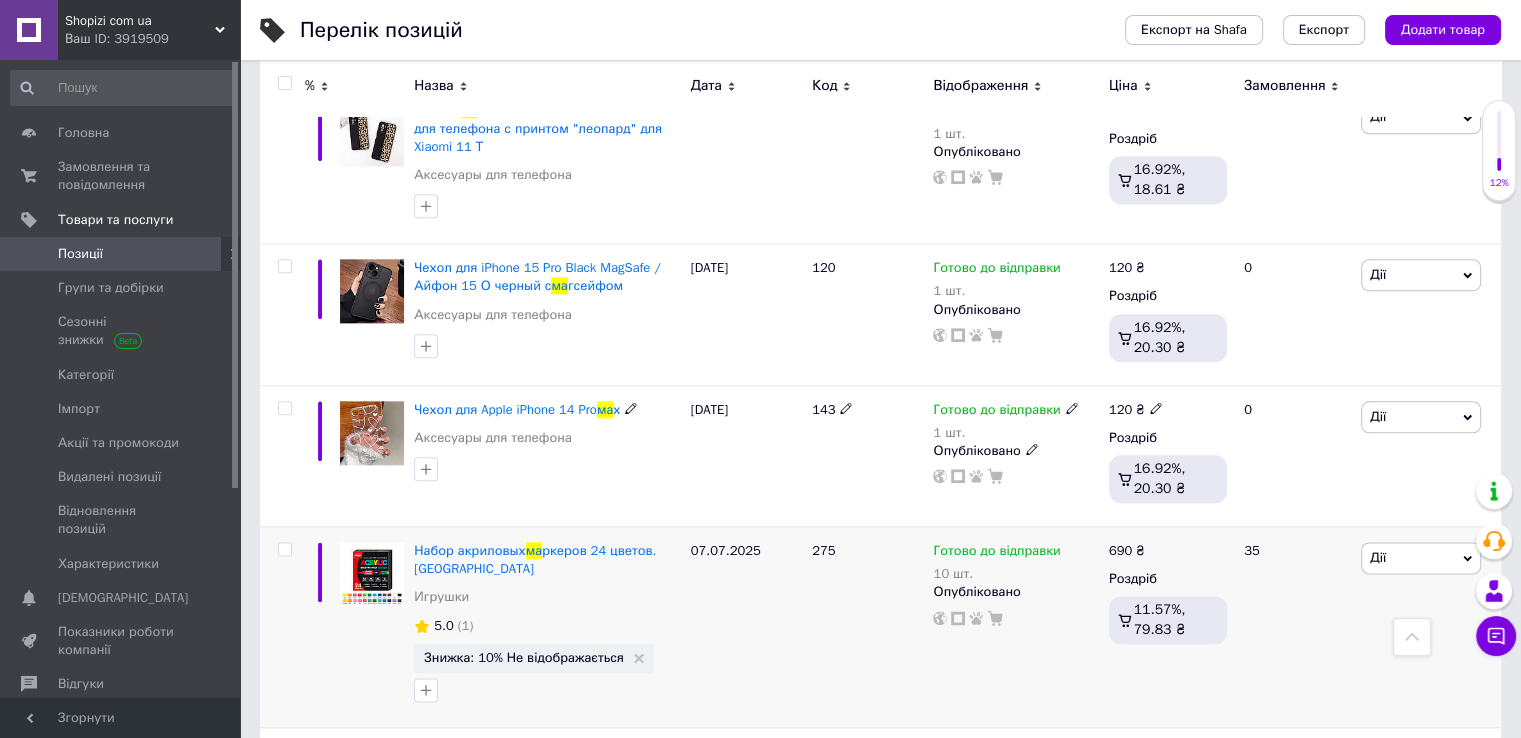 scroll, scrollTop: 2500, scrollLeft: 0, axis: vertical 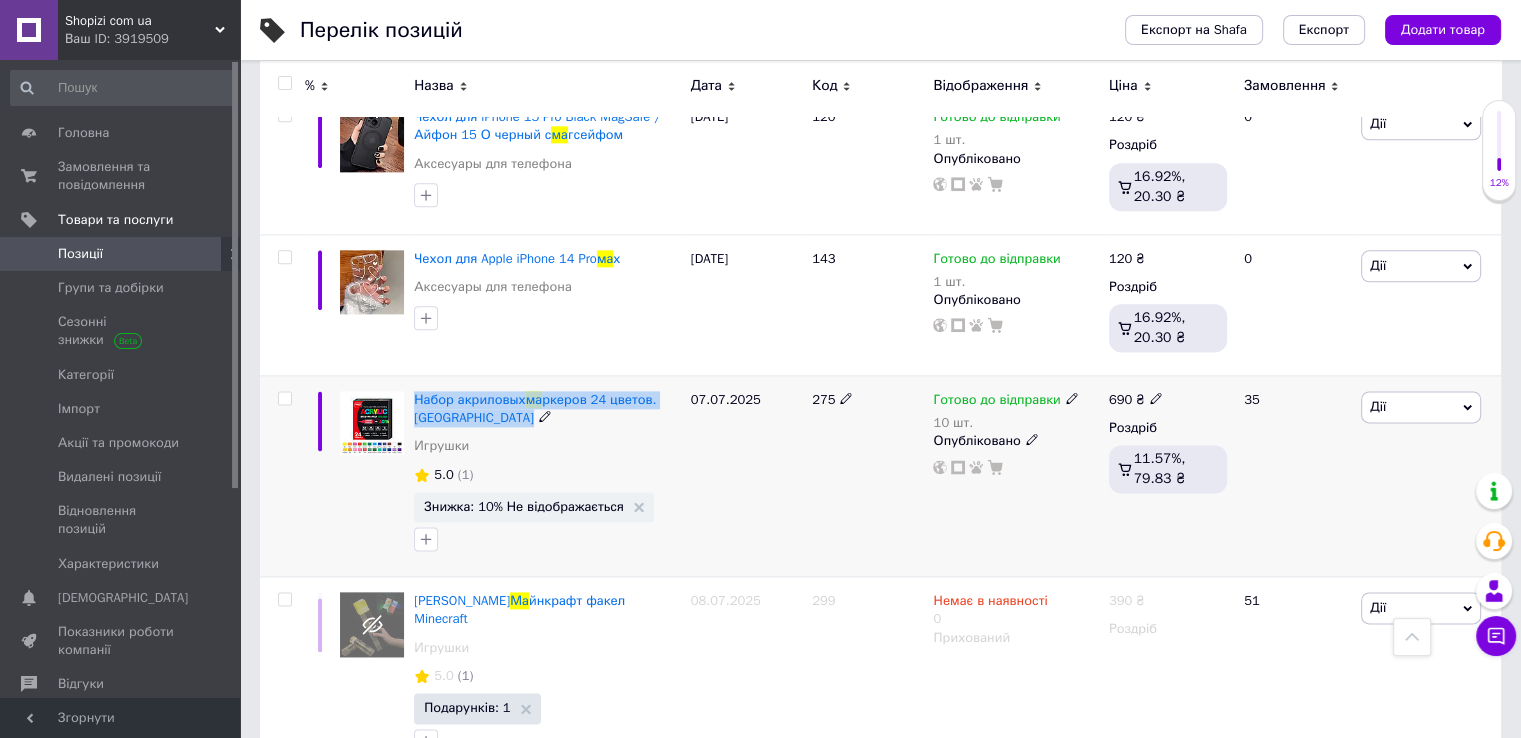 drag, startPoint x: 409, startPoint y: 337, endPoint x: 473, endPoint y: 362, distance: 68.70953 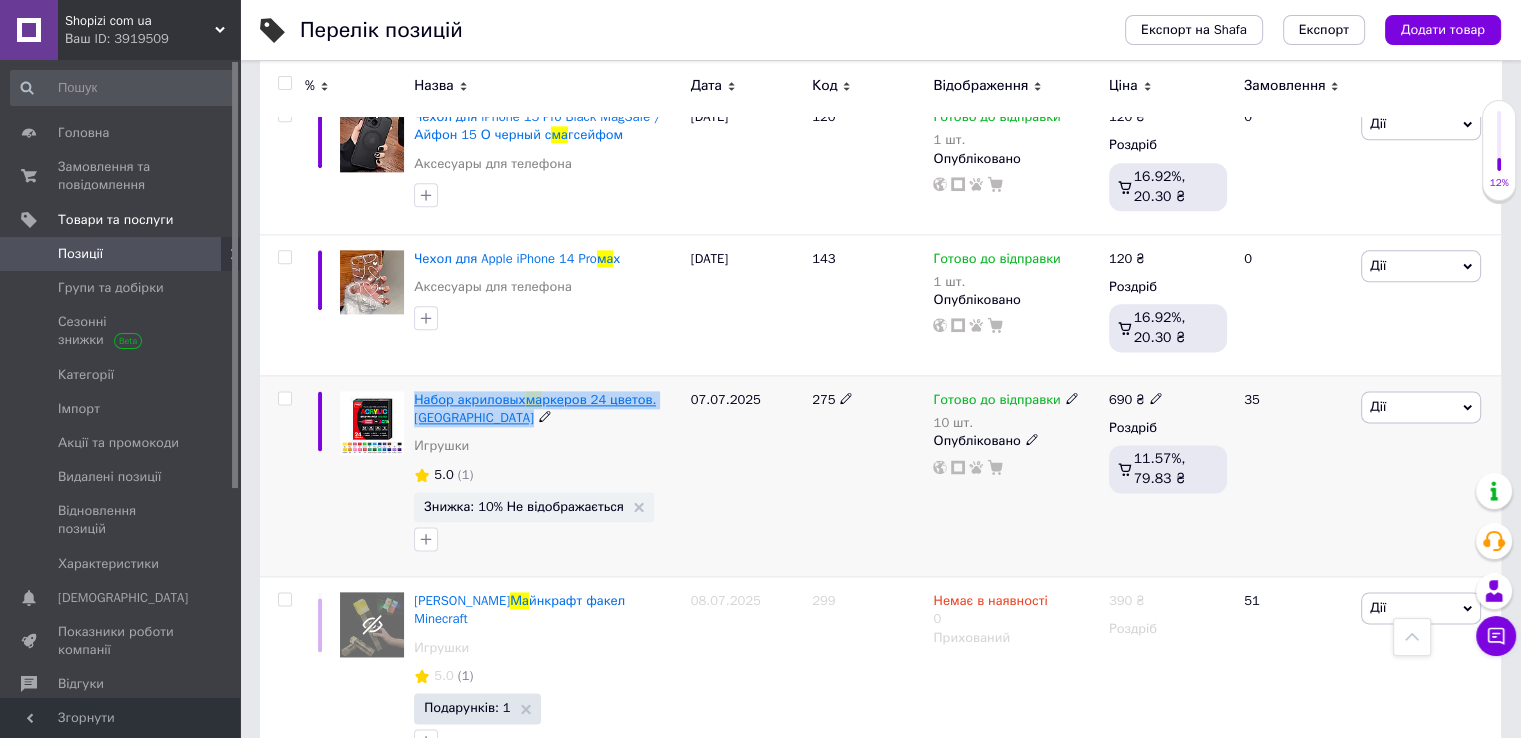 copy on "Набор акриловых  ма ркеров 24 цветов.  Guangna" 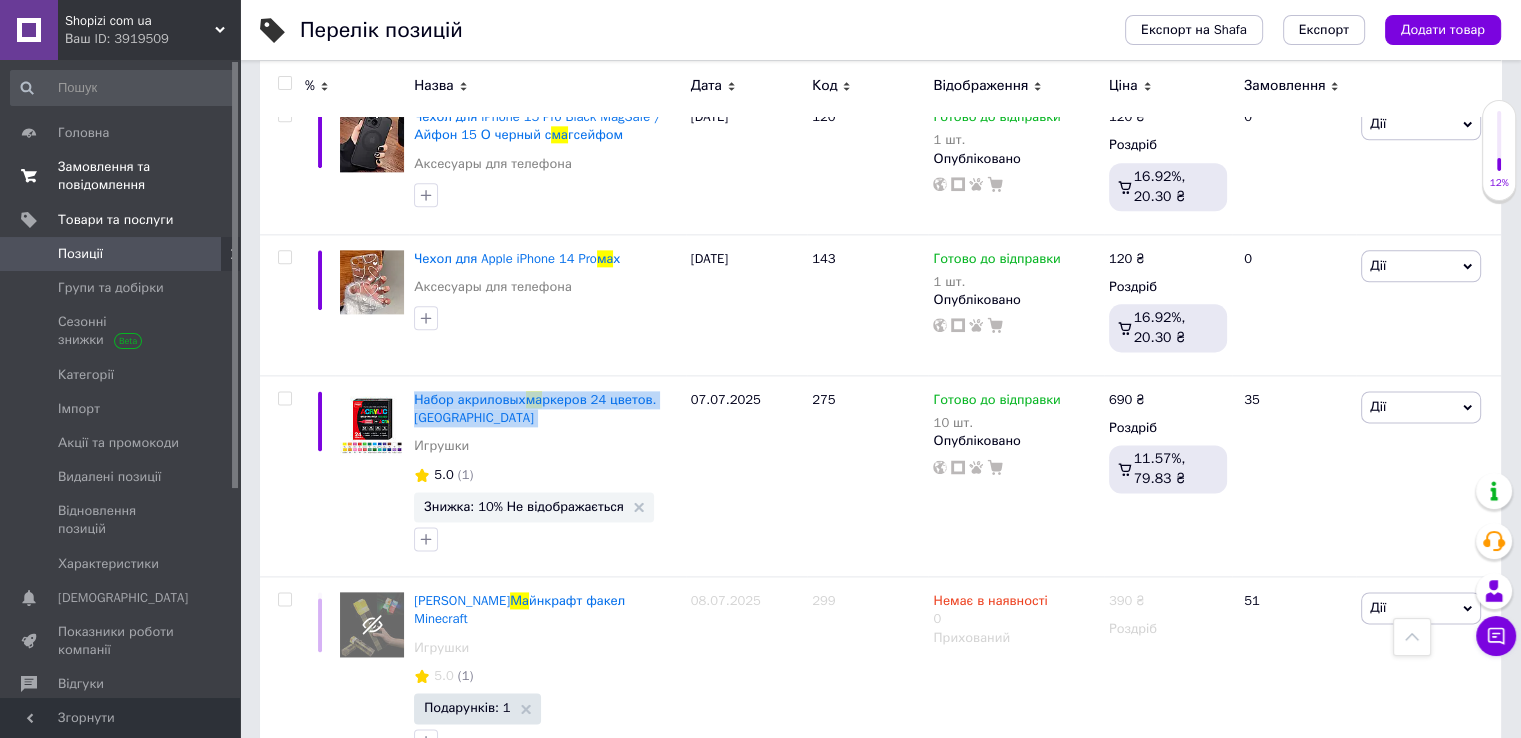 click on "Замовлення та повідомлення" at bounding box center [121, 176] 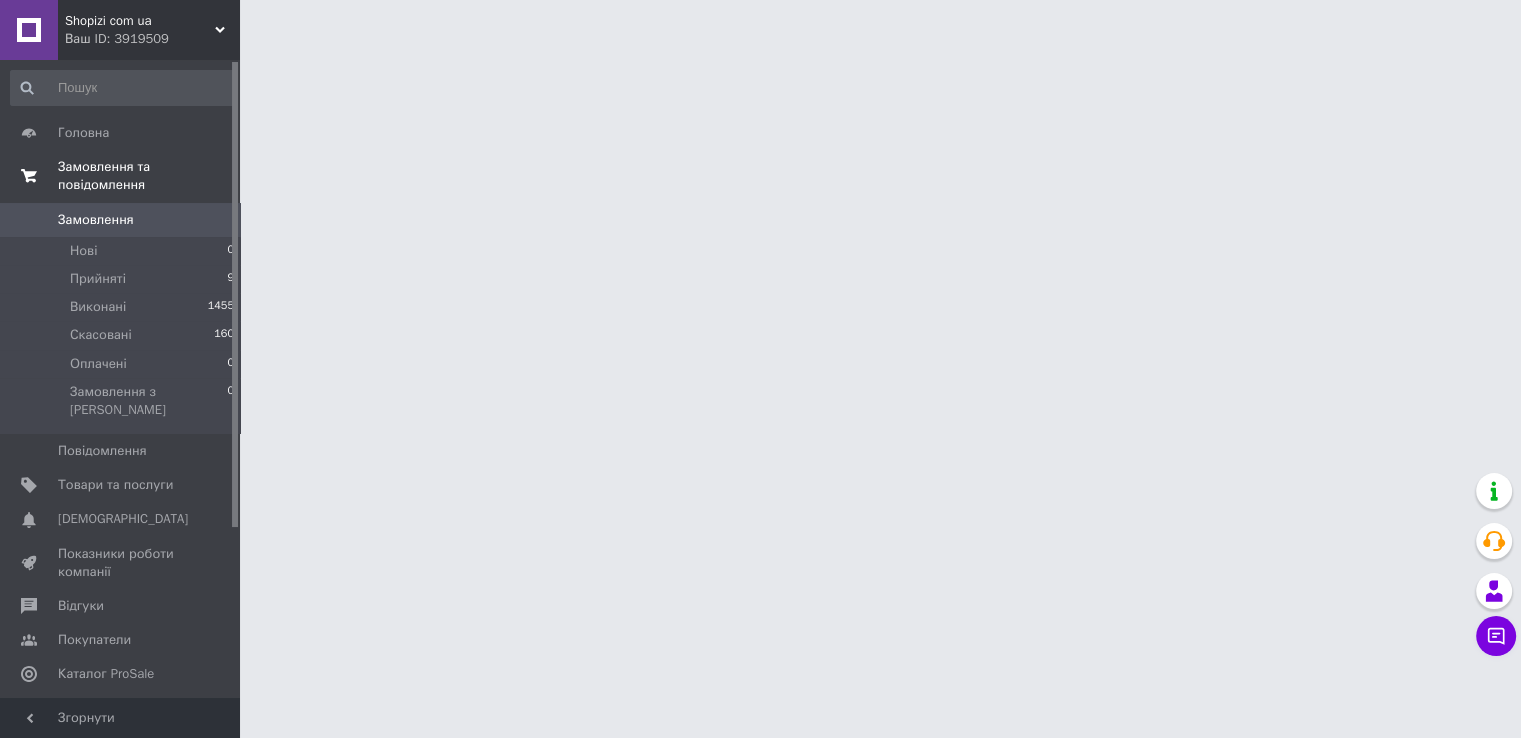 scroll, scrollTop: 0, scrollLeft: 0, axis: both 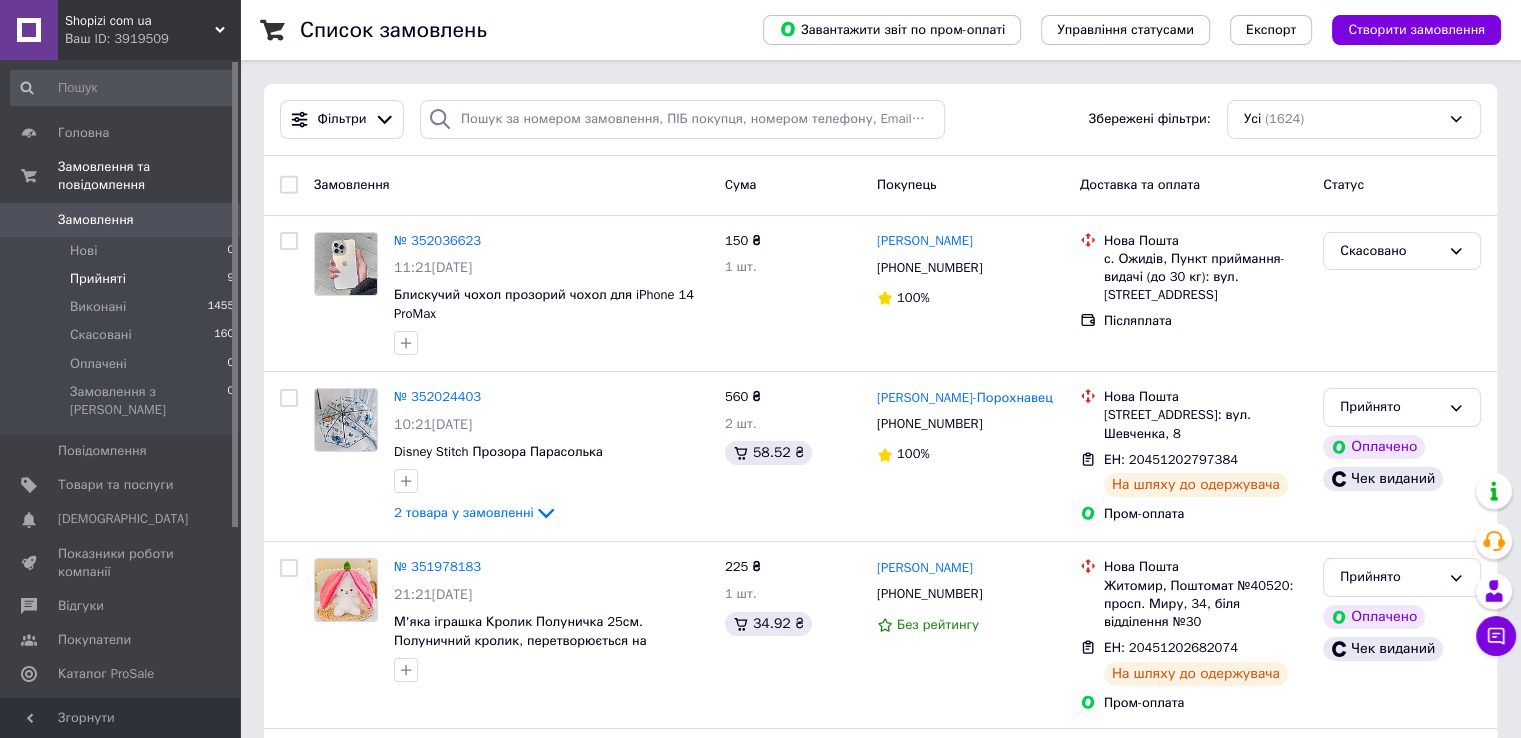 click on "Прийняті" at bounding box center [98, 279] 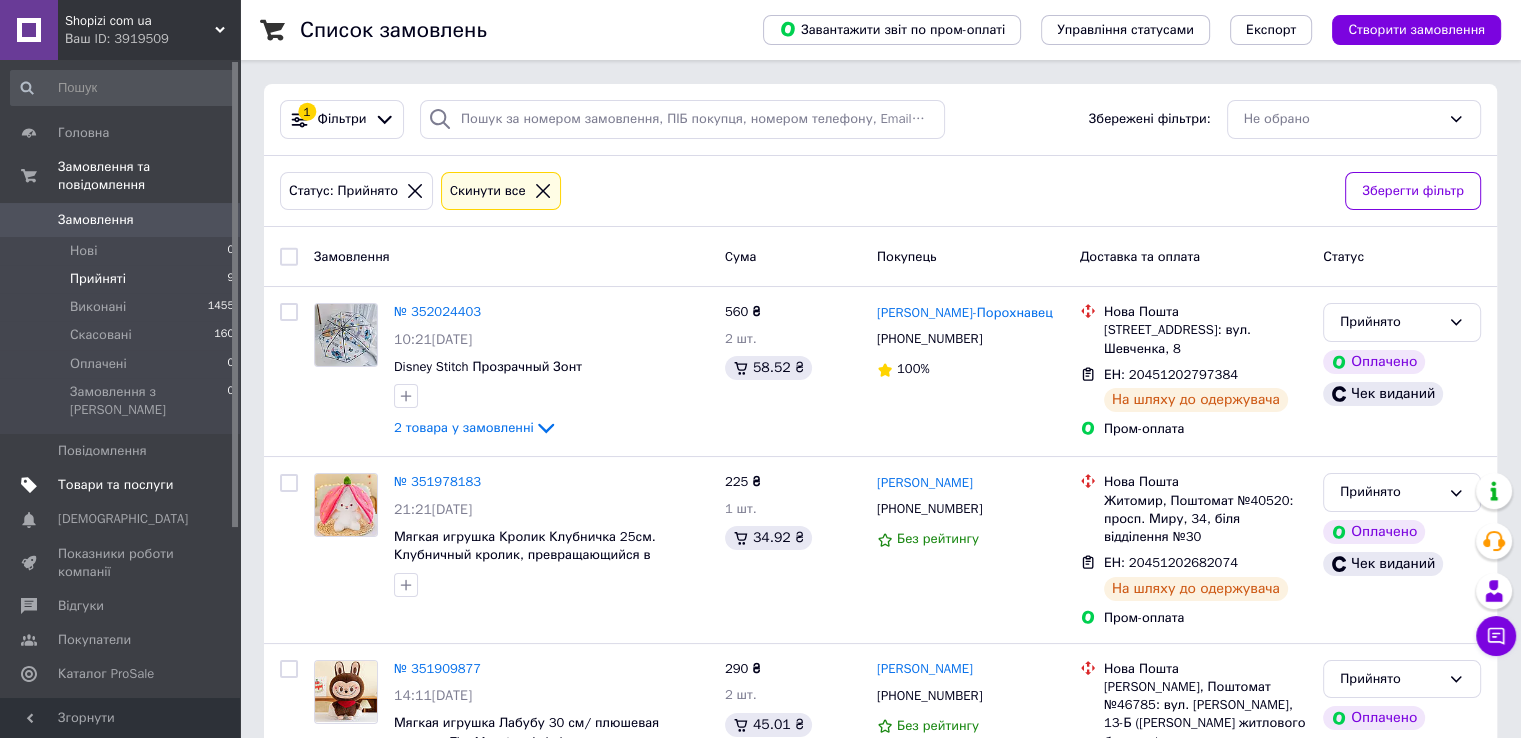 click on "Товари та послуги" at bounding box center [115, 485] 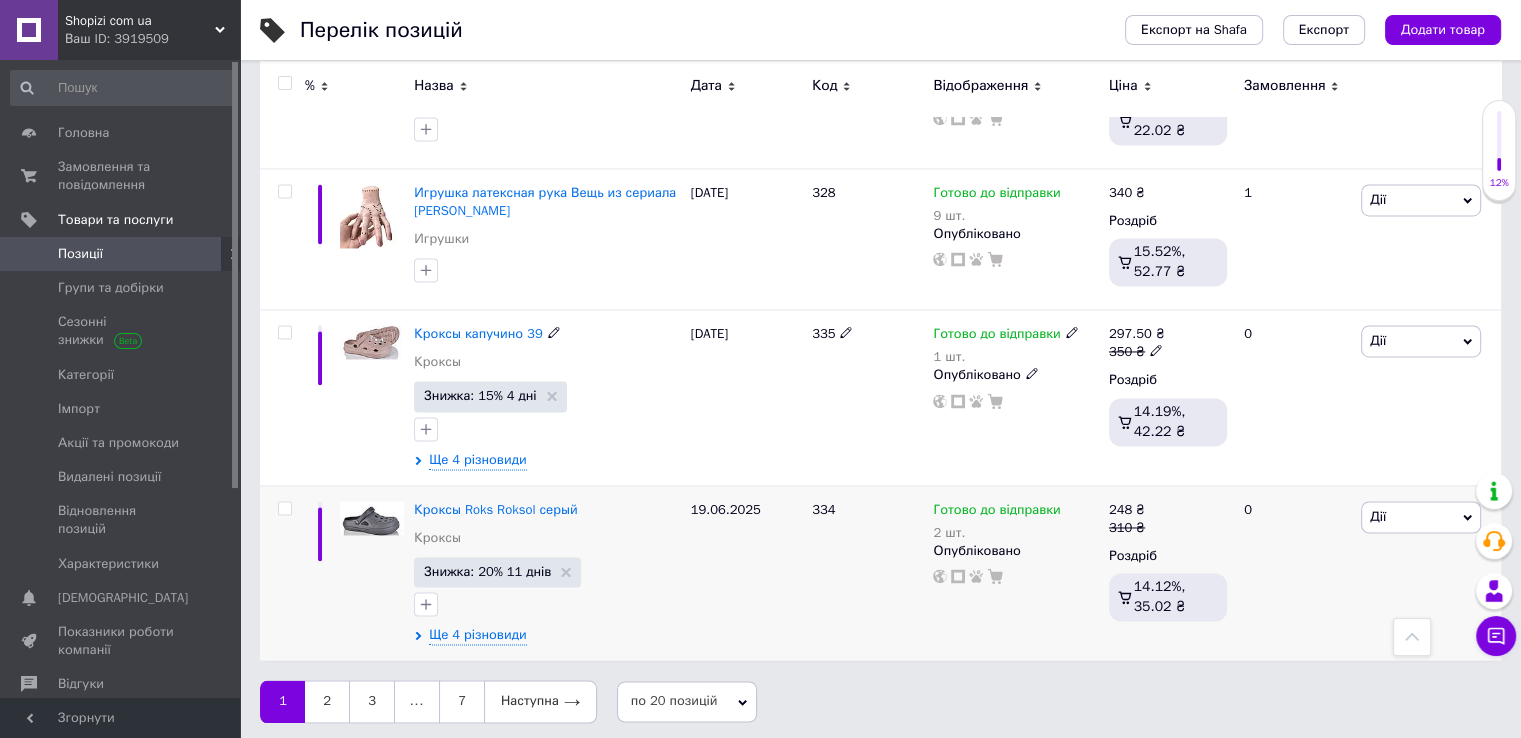 scroll, scrollTop: 3032, scrollLeft: 0, axis: vertical 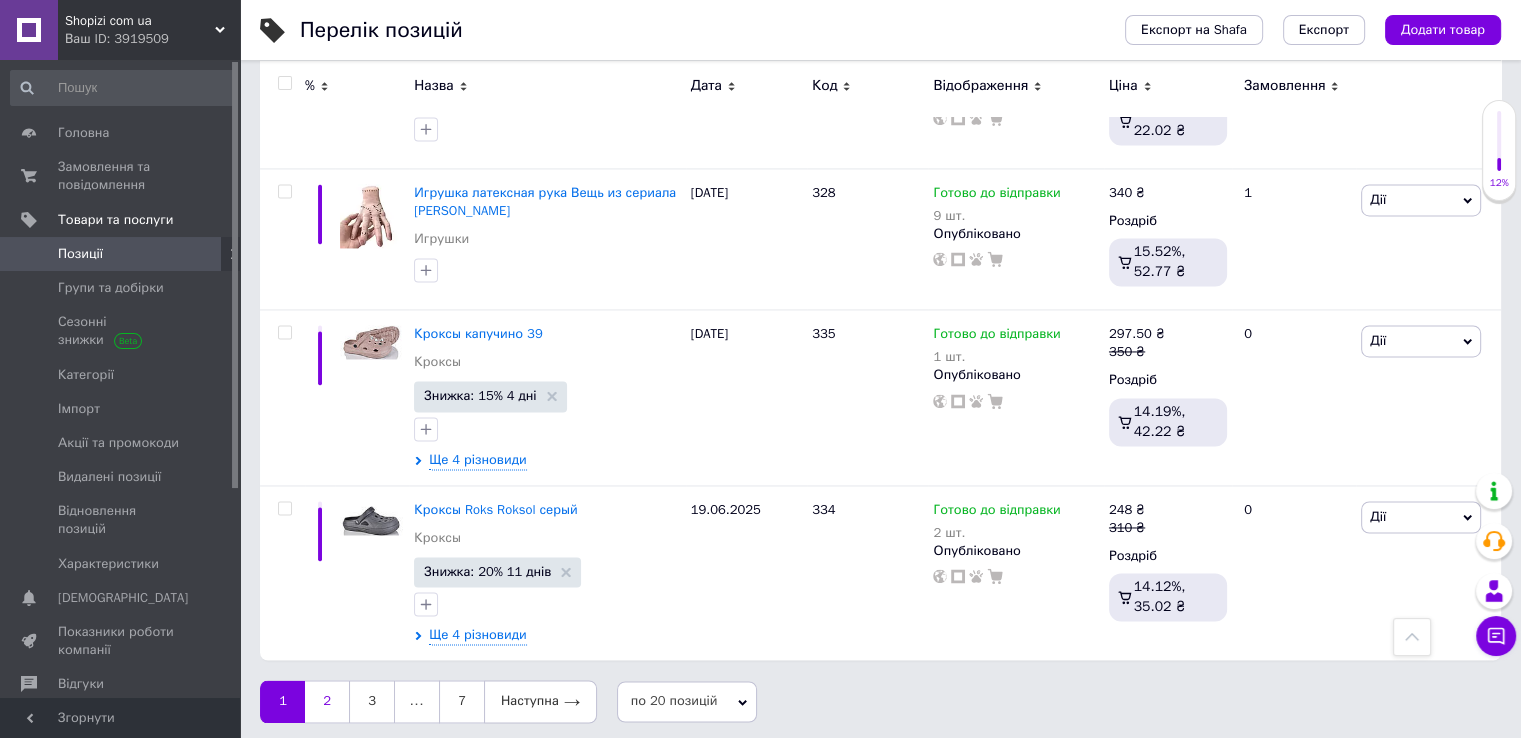 click on "2" at bounding box center [327, 701] 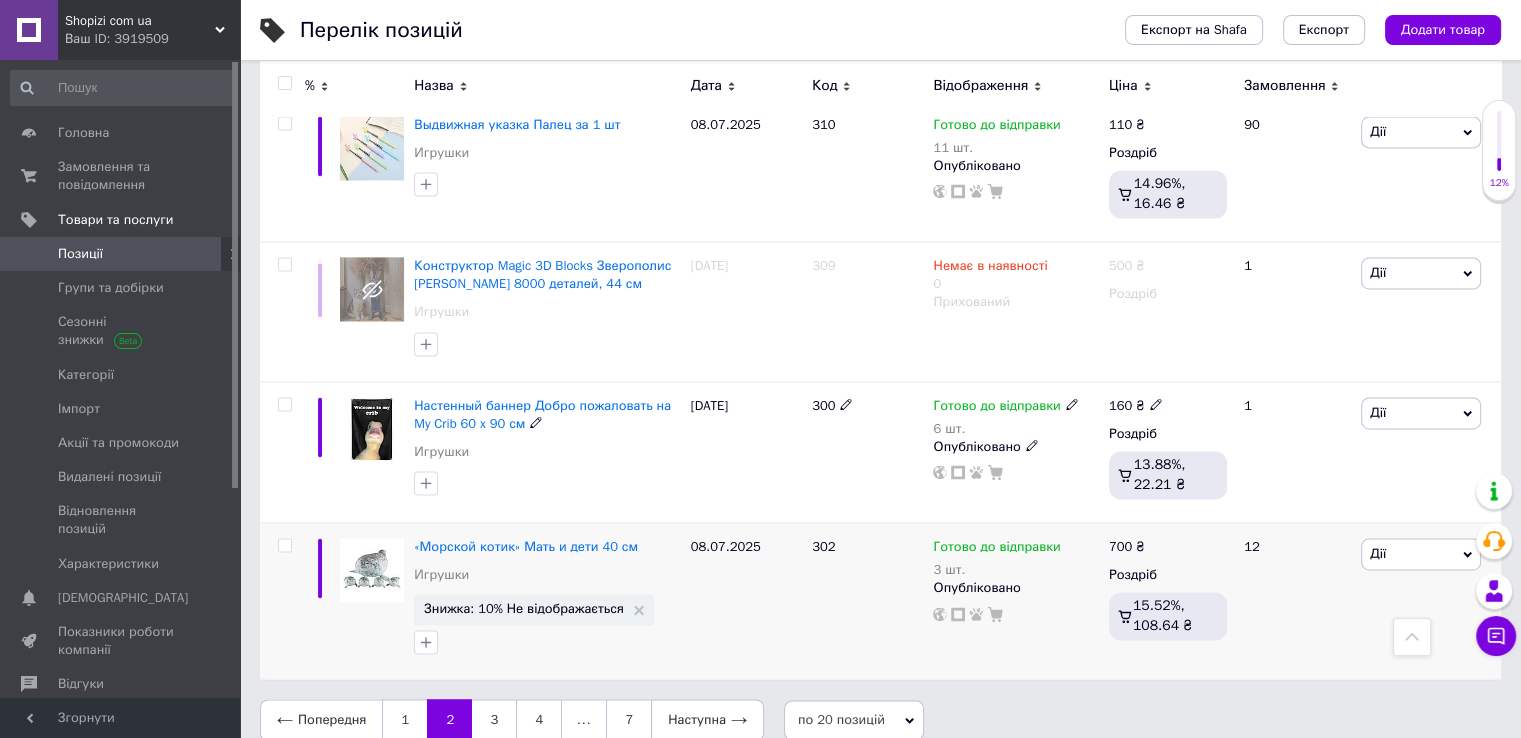 scroll, scrollTop: 2966, scrollLeft: 0, axis: vertical 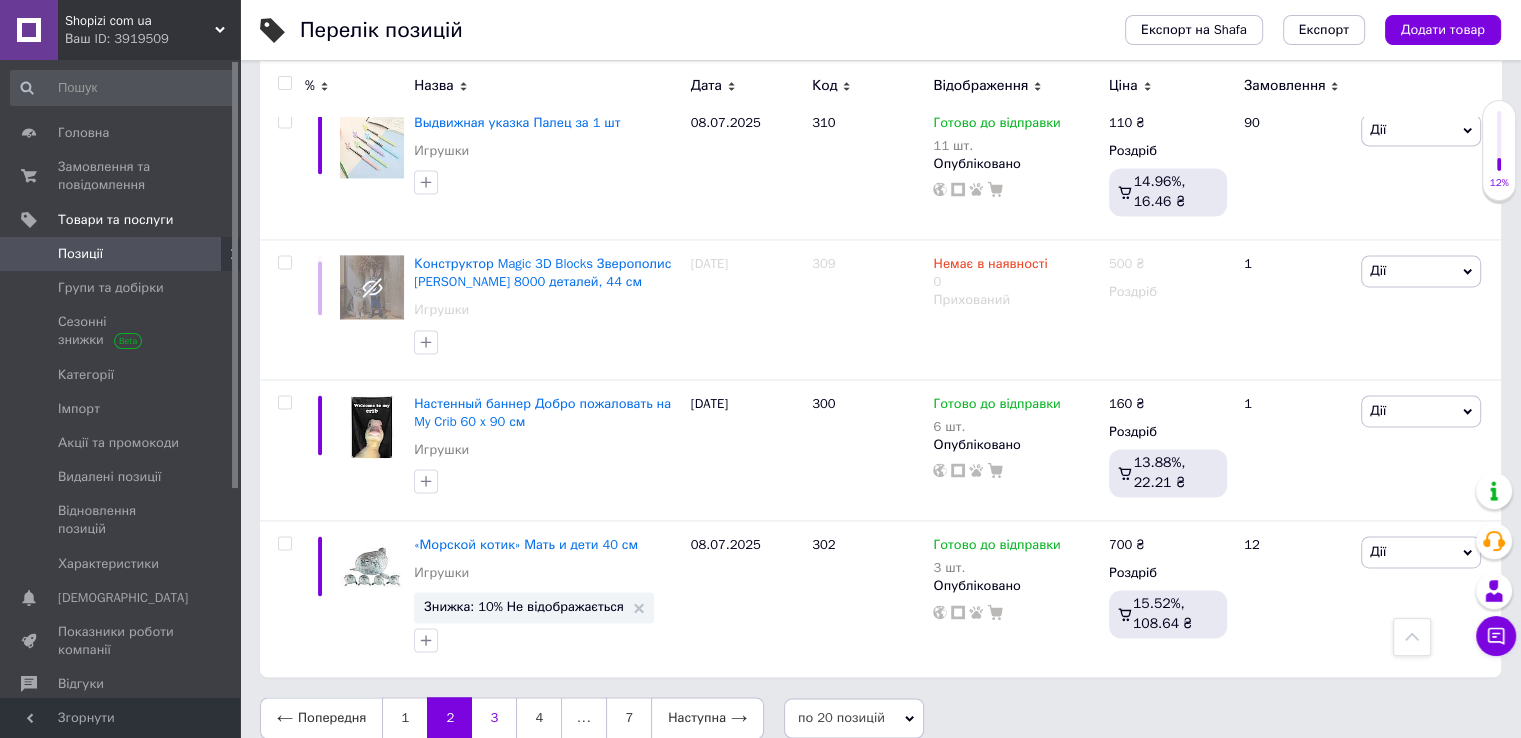 click on "3" at bounding box center (494, 718) 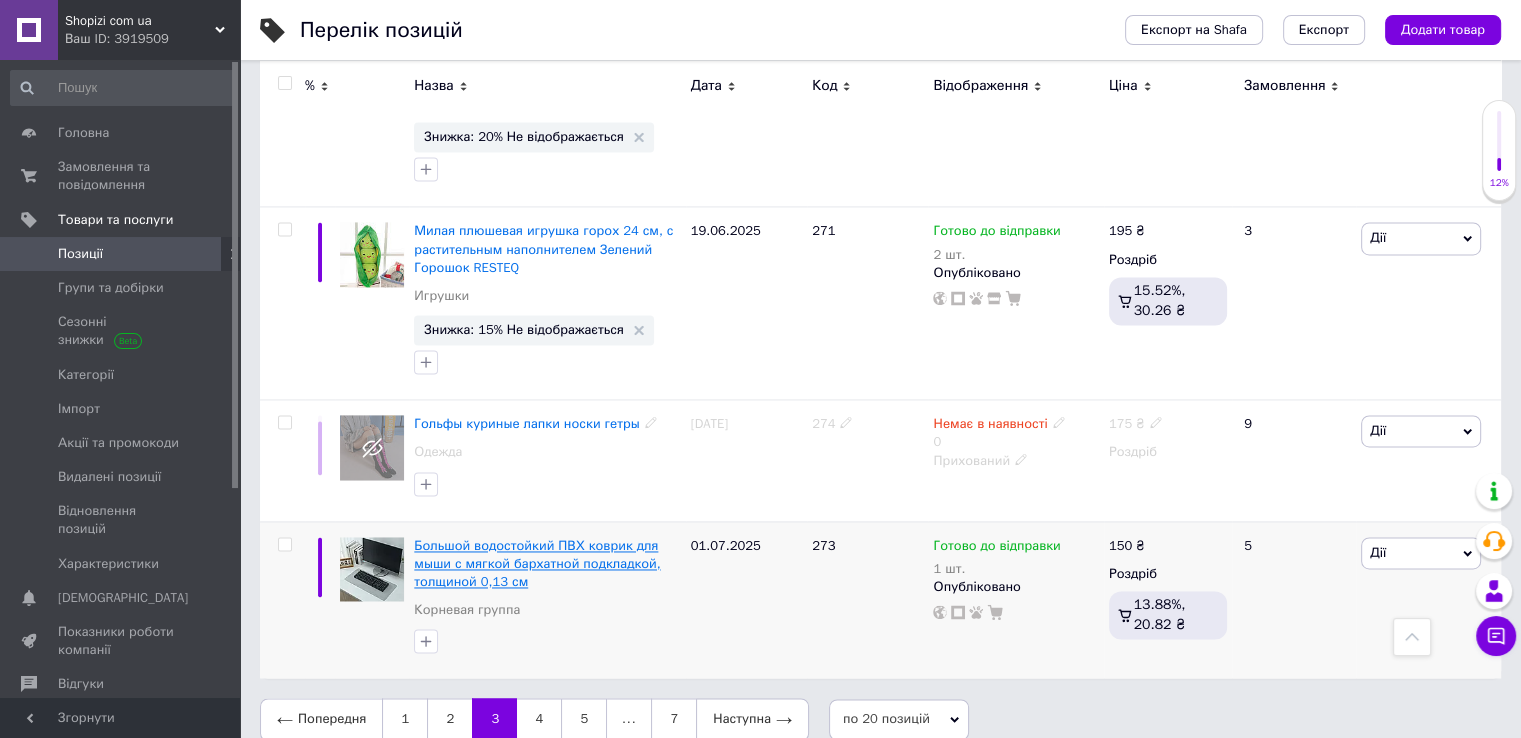 scroll, scrollTop: 2987, scrollLeft: 0, axis: vertical 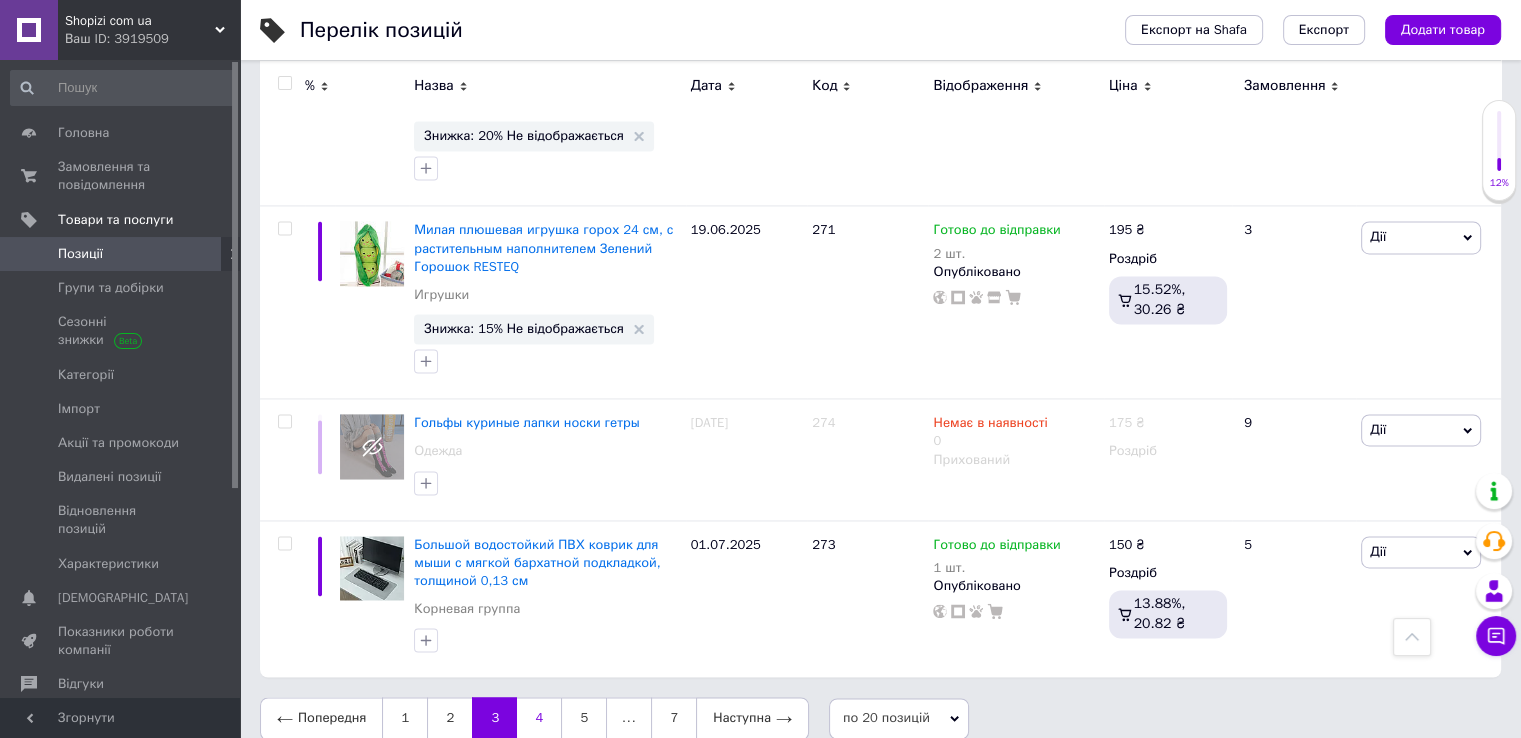 click on "4" at bounding box center (539, 718) 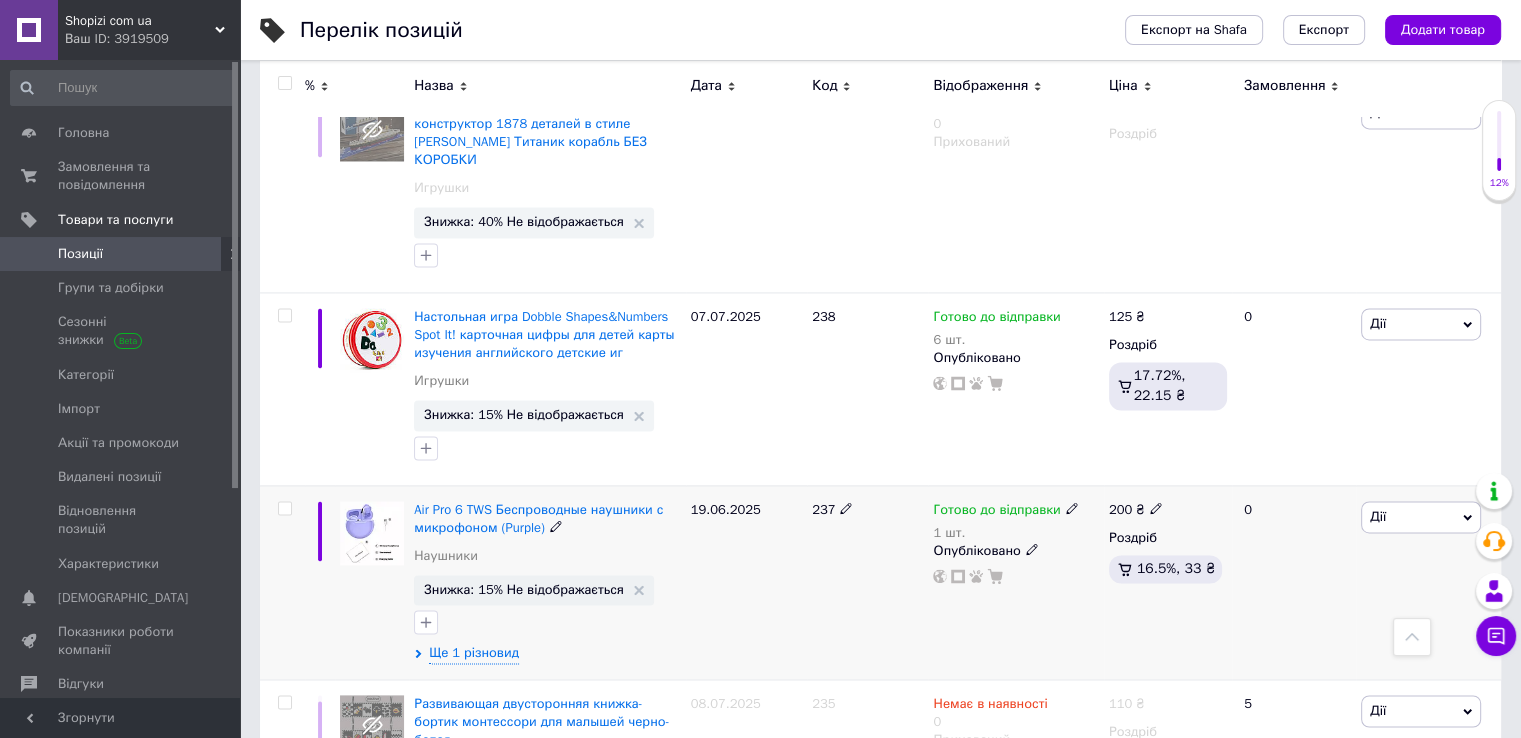 scroll, scrollTop: 3042, scrollLeft: 0, axis: vertical 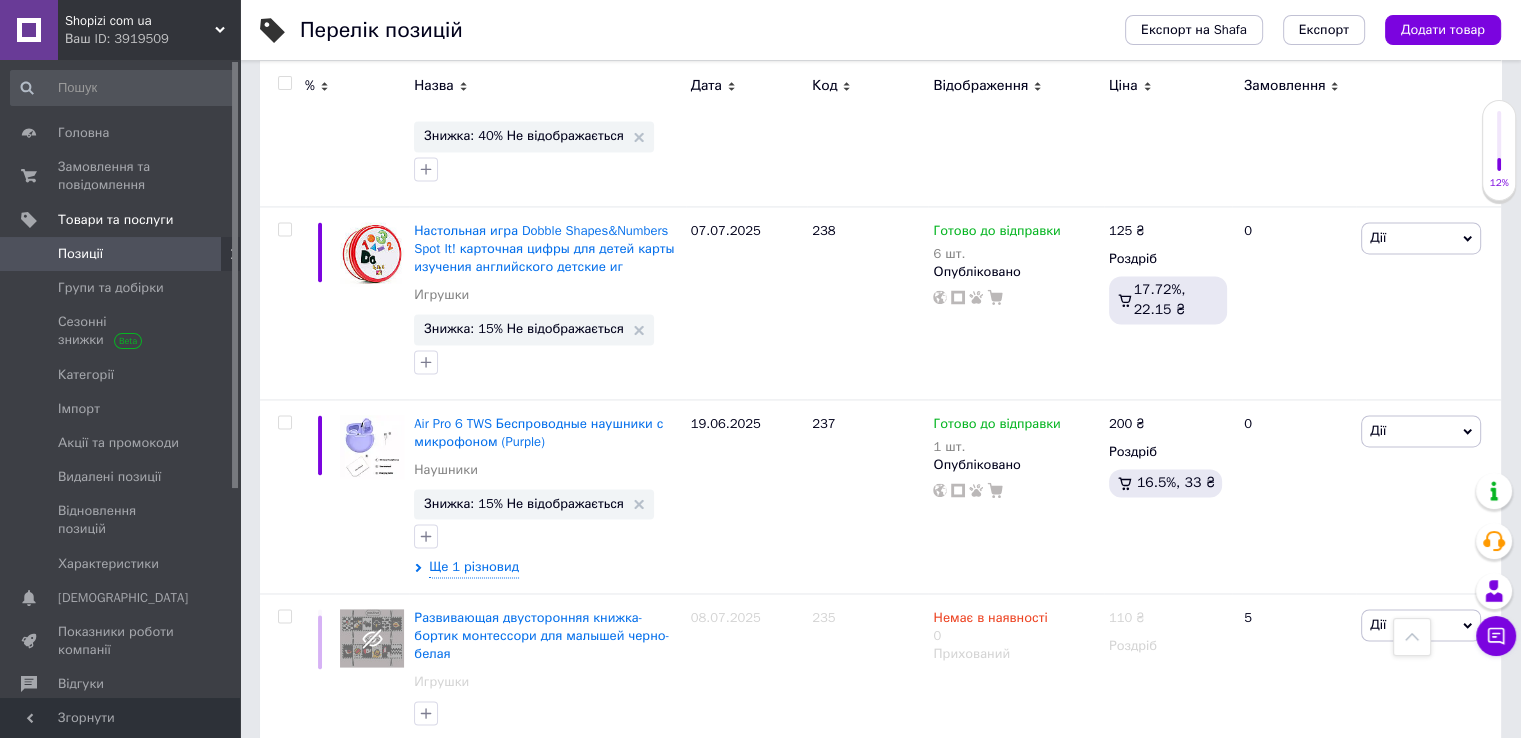 click on "5" at bounding box center [584, 791] 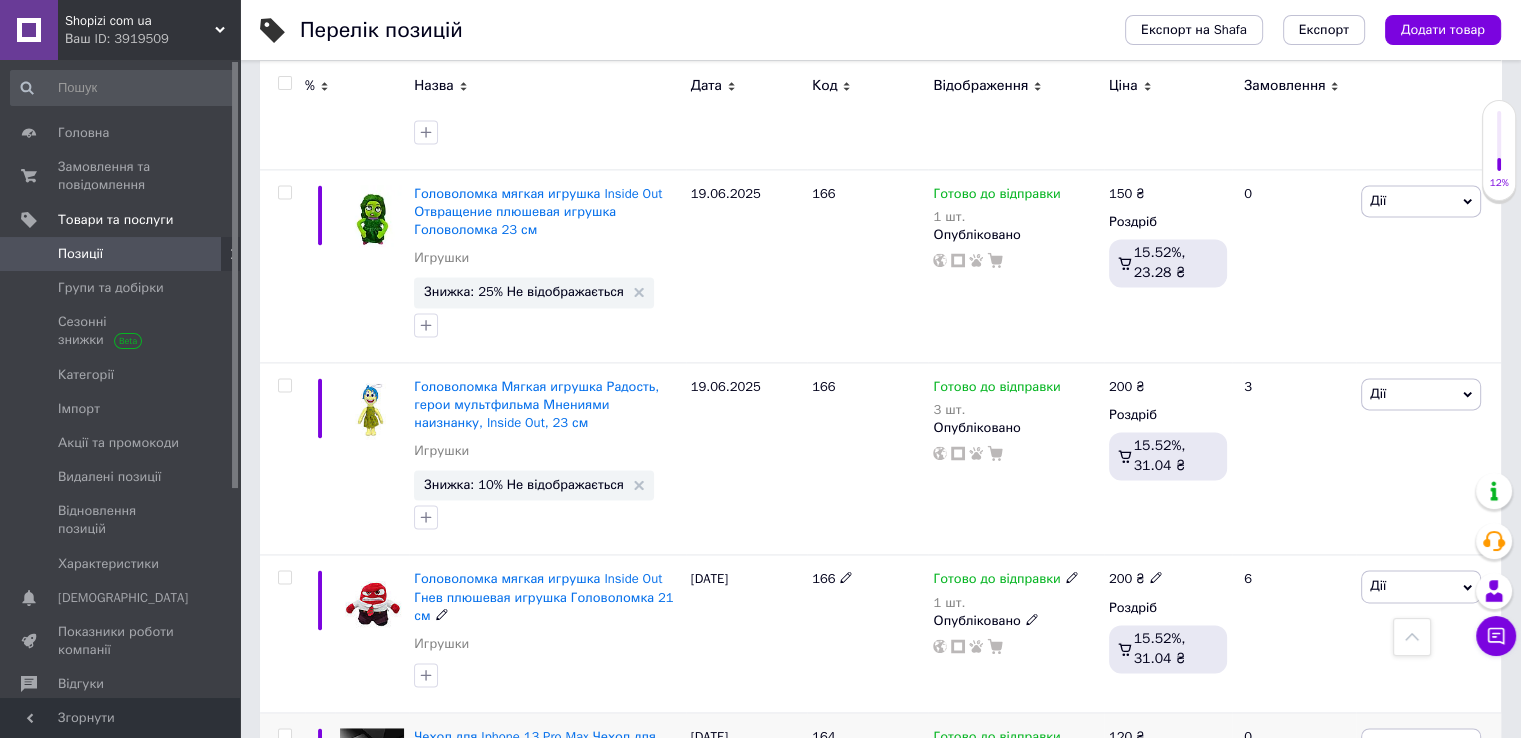 scroll, scrollTop: 2897, scrollLeft: 0, axis: vertical 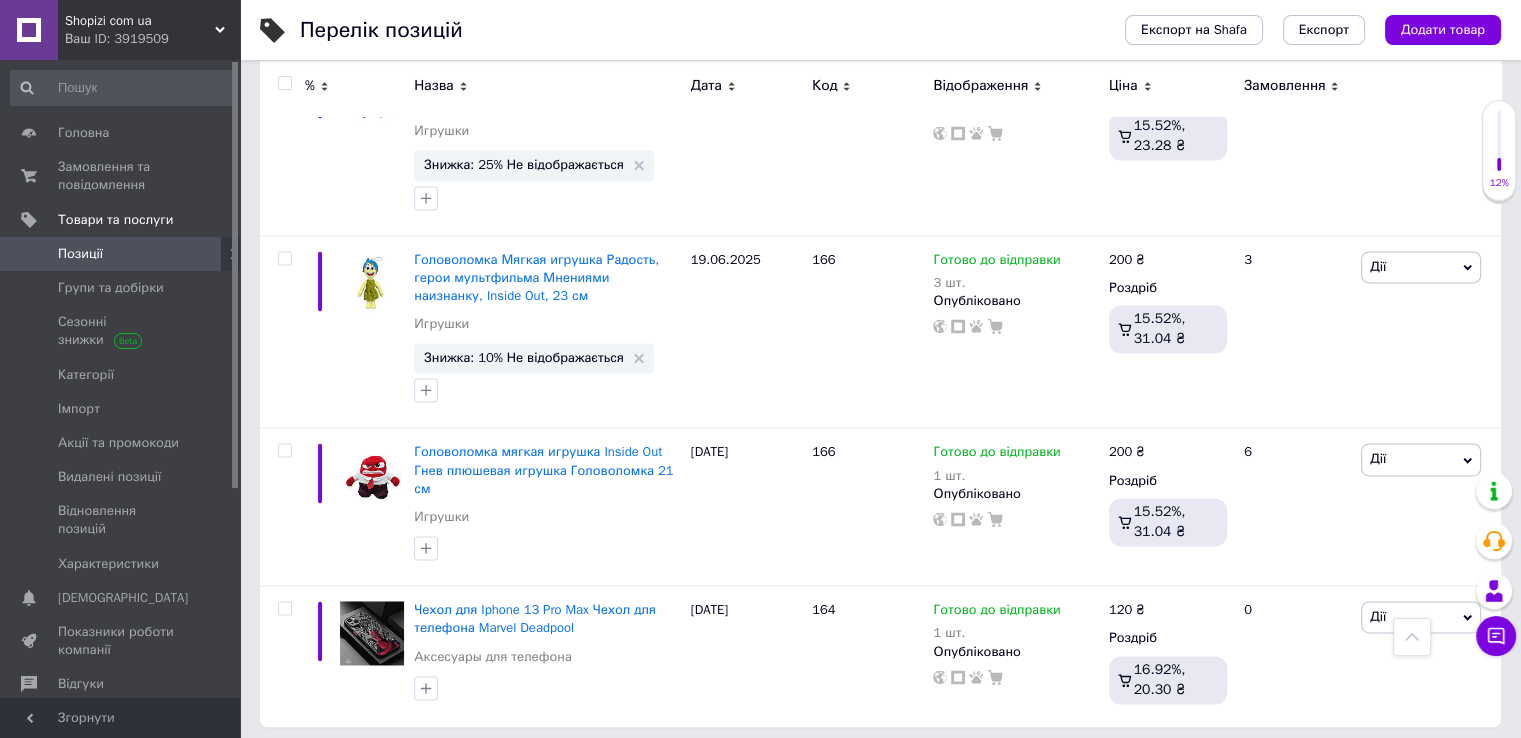 click on "6" at bounding box center (629, 768) 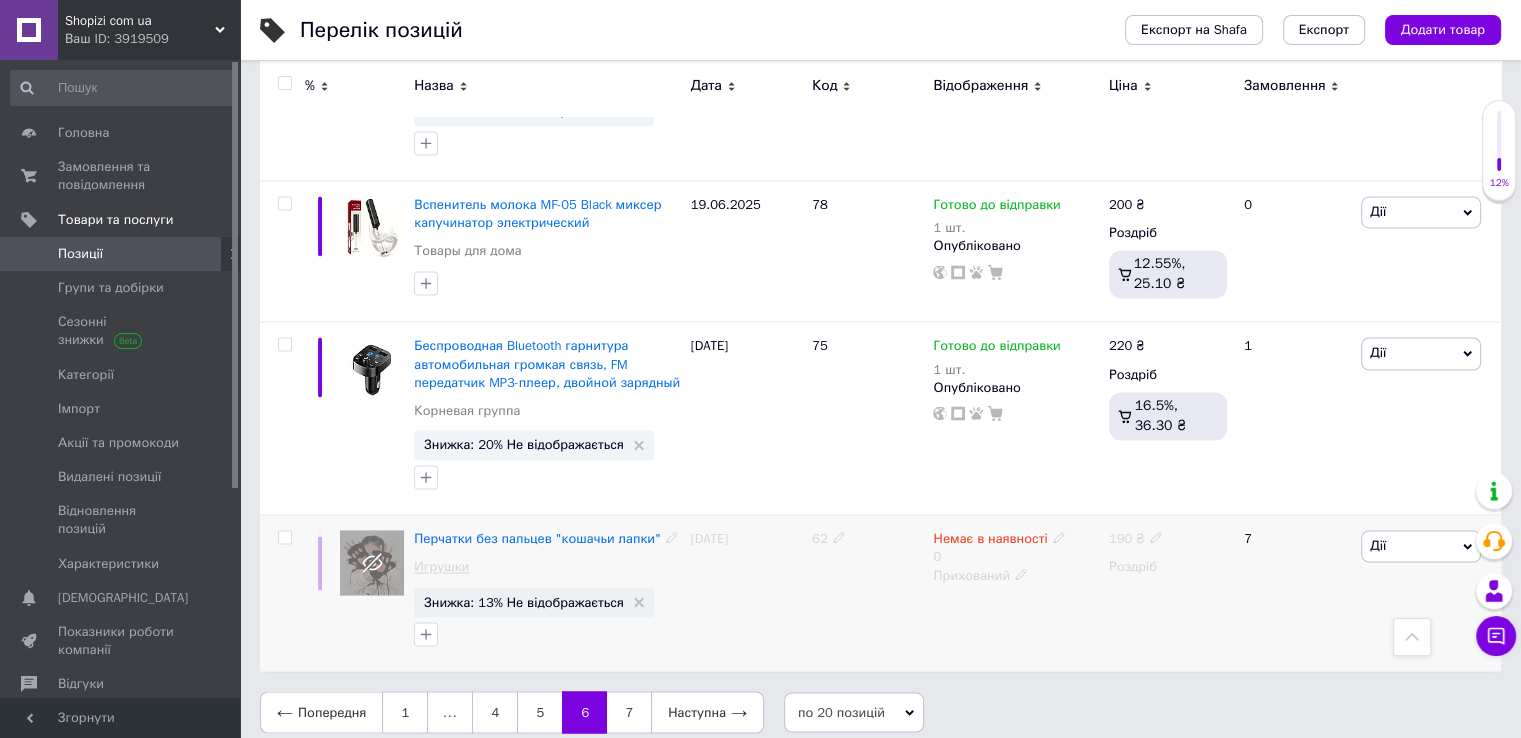 scroll, scrollTop: 3232, scrollLeft: 0, axis: vertical 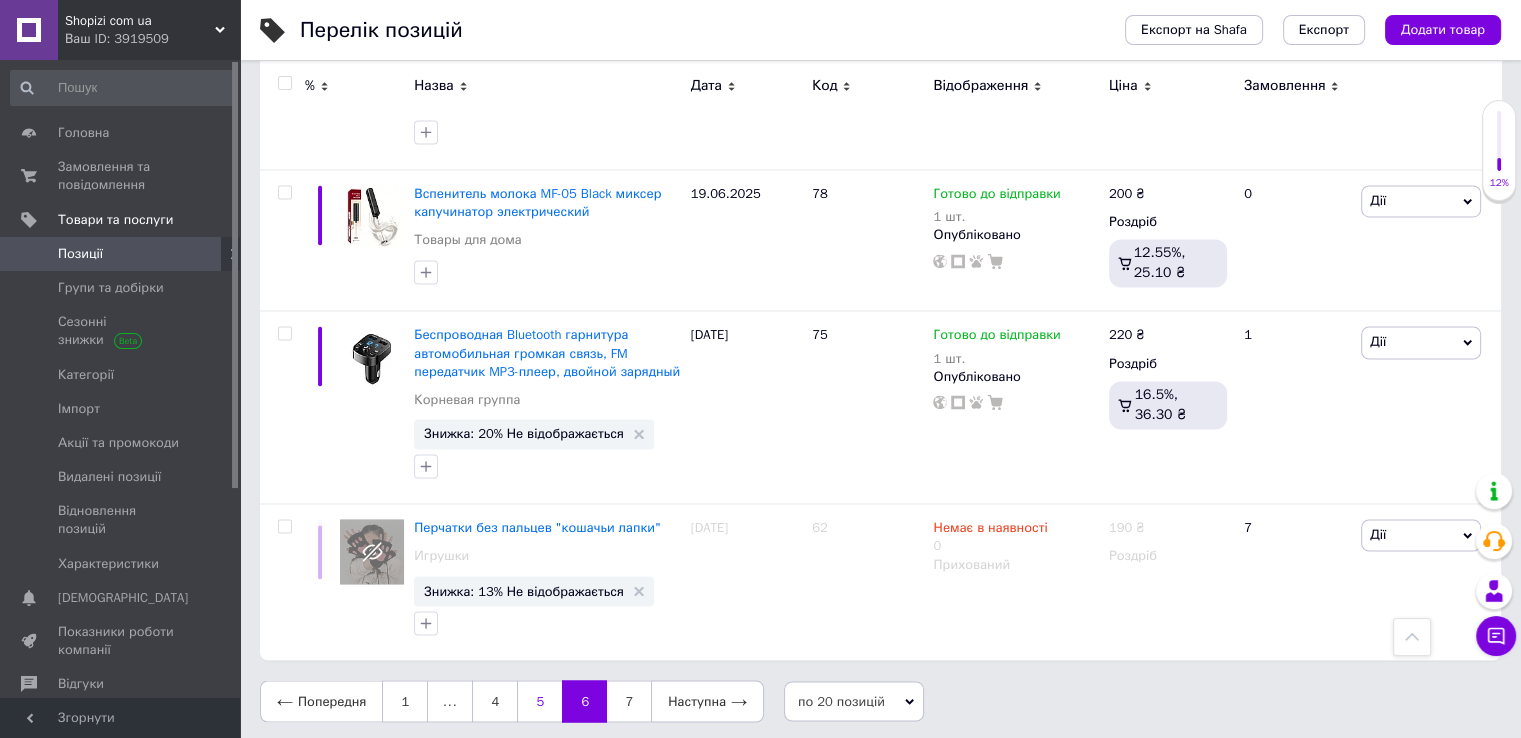 click on "5" at bounding box center [539, 701] 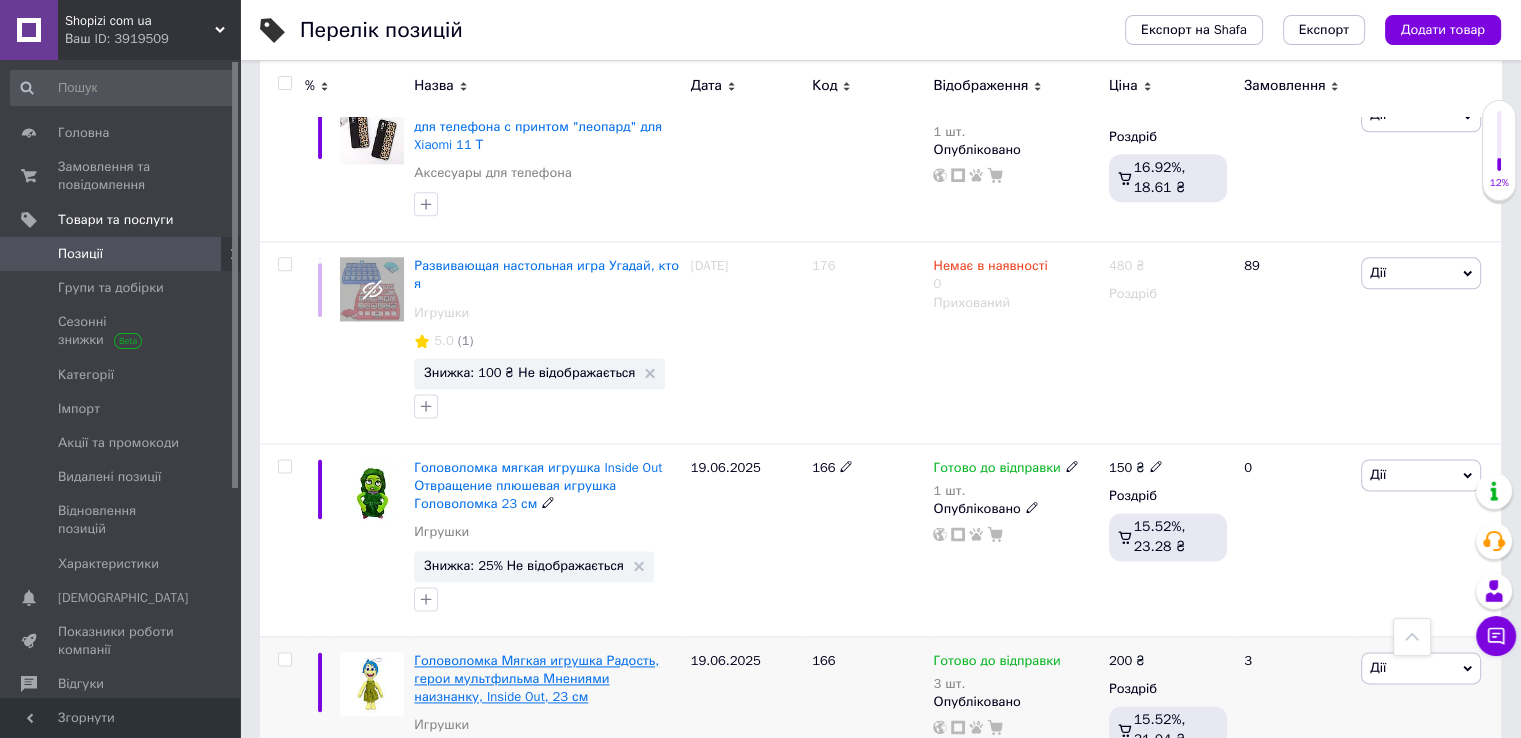 scroll, scrollTop: 2897, scrollLeft: 0, axis: vertical 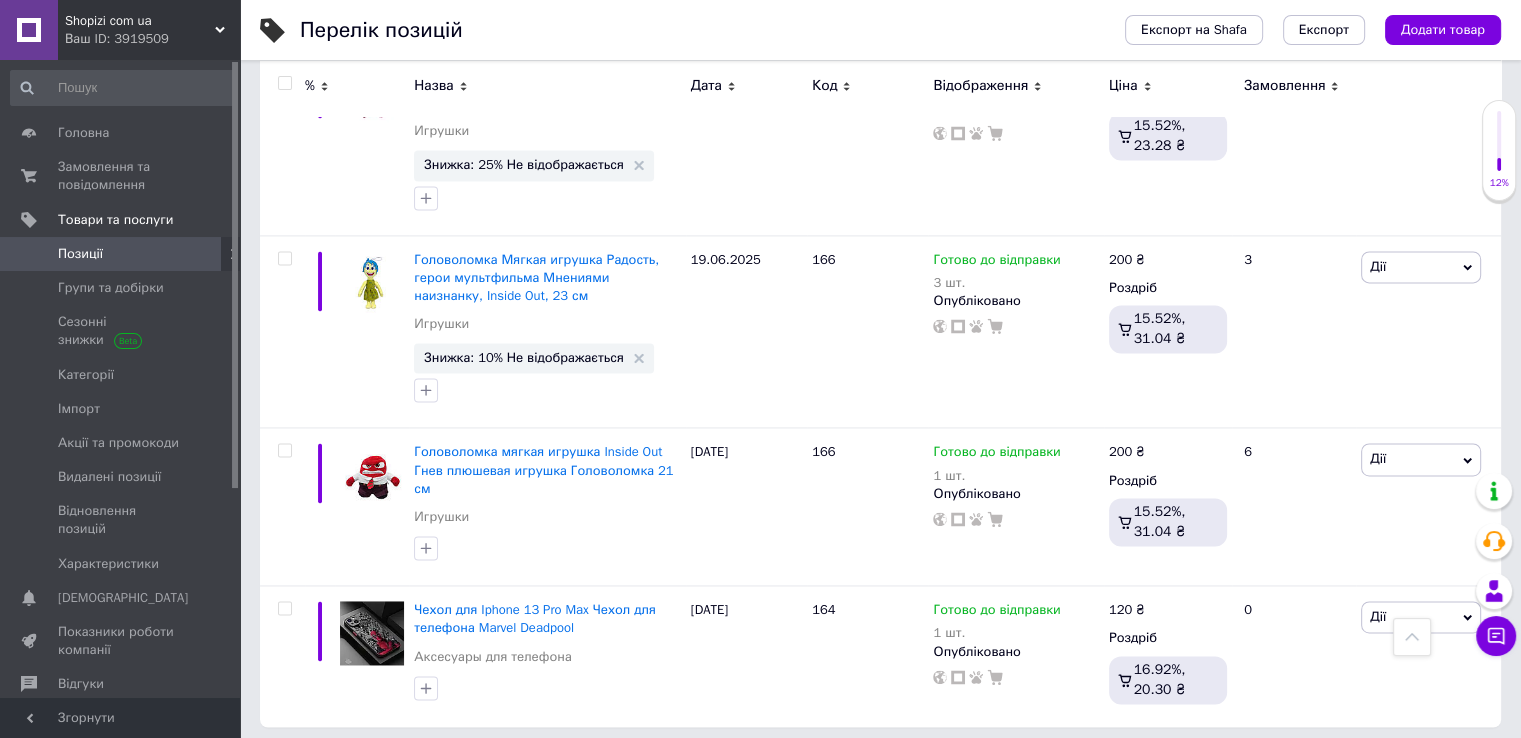 click on "1" at bounding box center (405, 768) 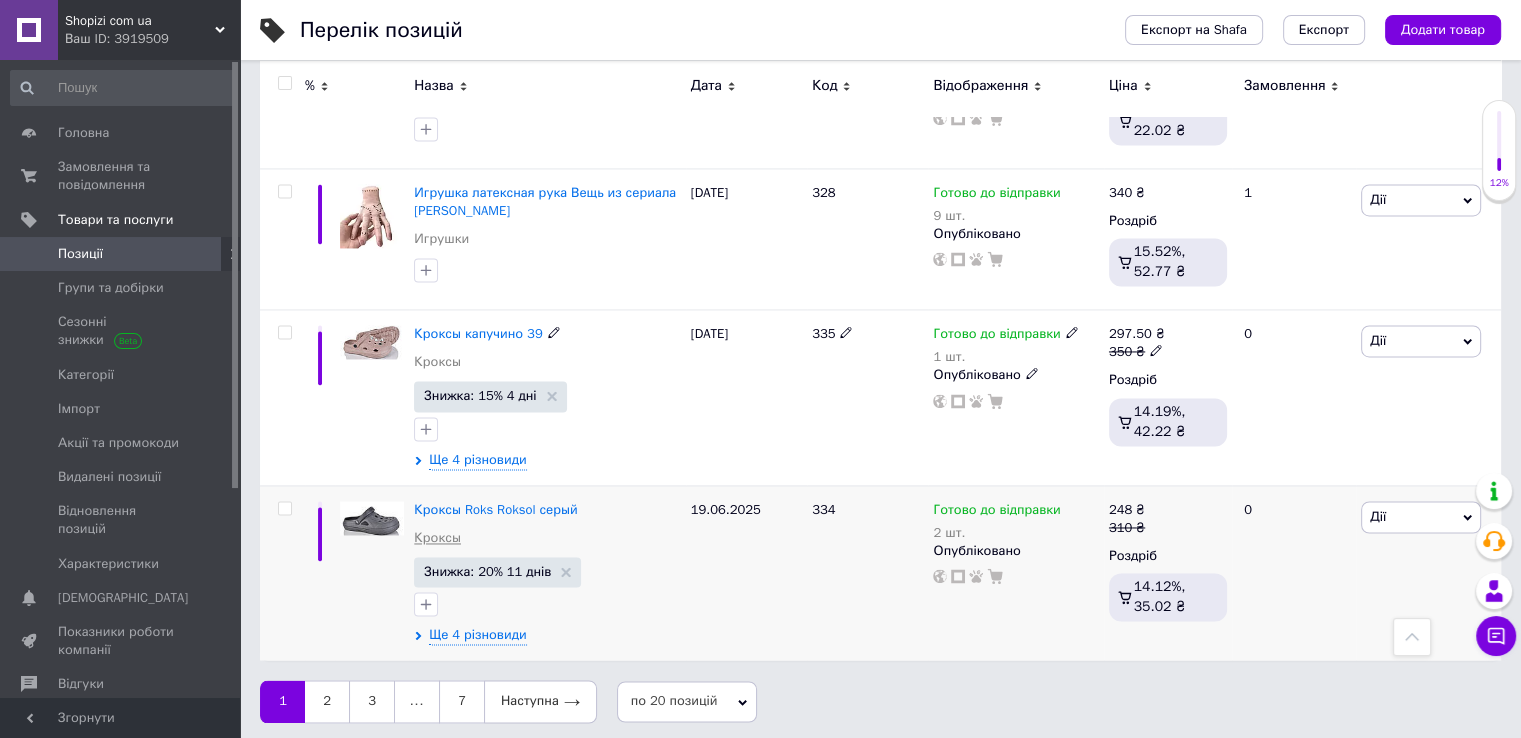 scroll, scrollTop: 3032, scrollLeft: 0, axis: vertical 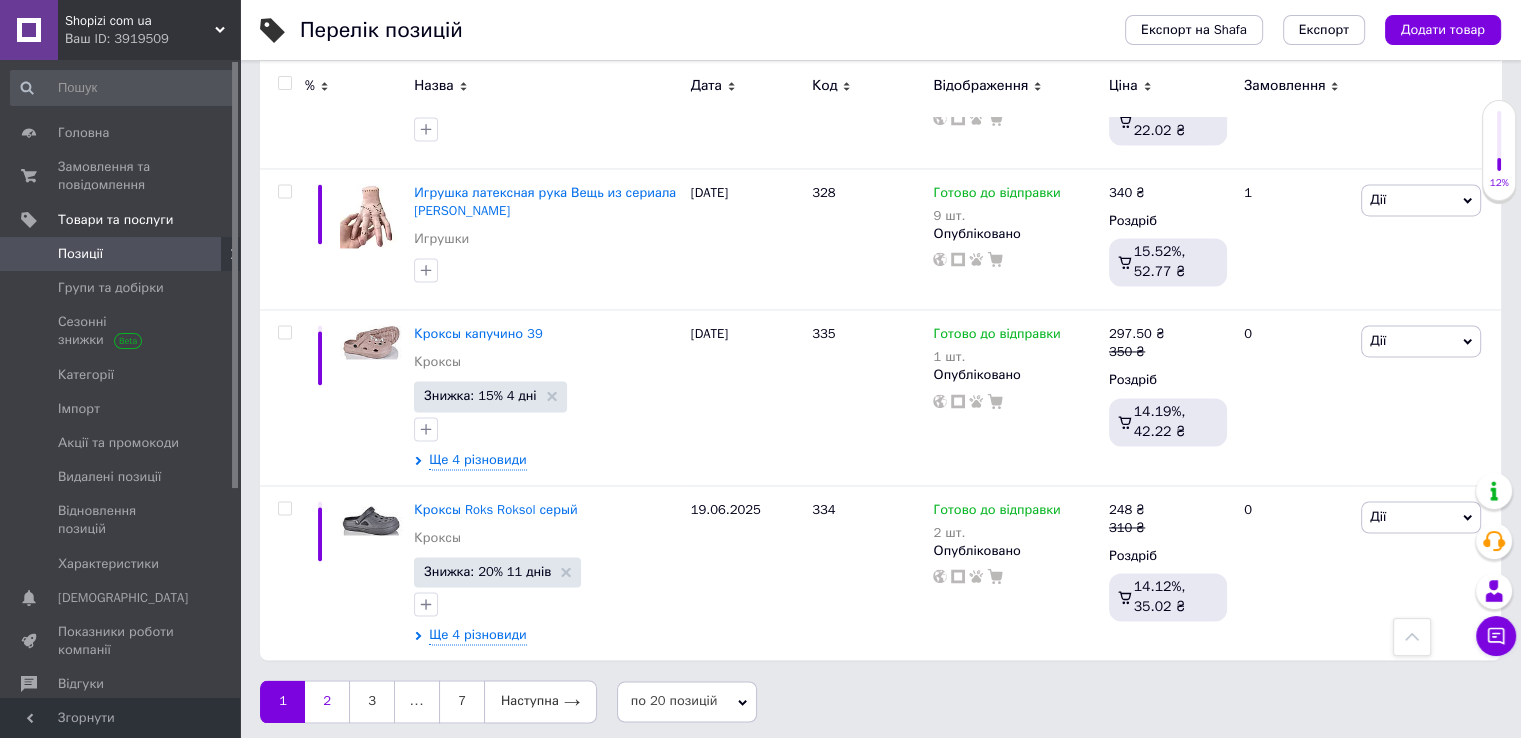 click on "2" at bounding box center (327, 701) 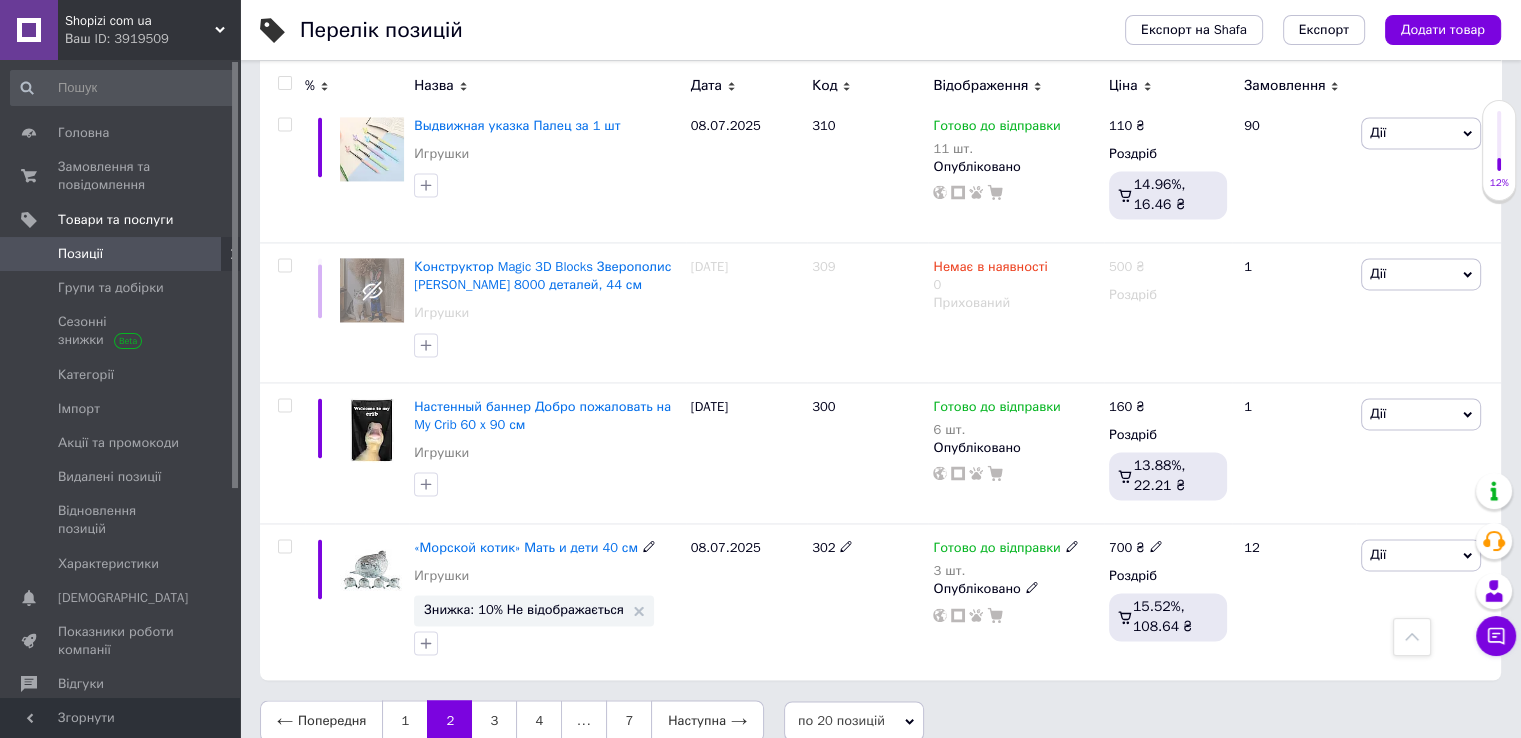 scroll, scrollTop: 2966, scrollLeft: 0, axis: vertical 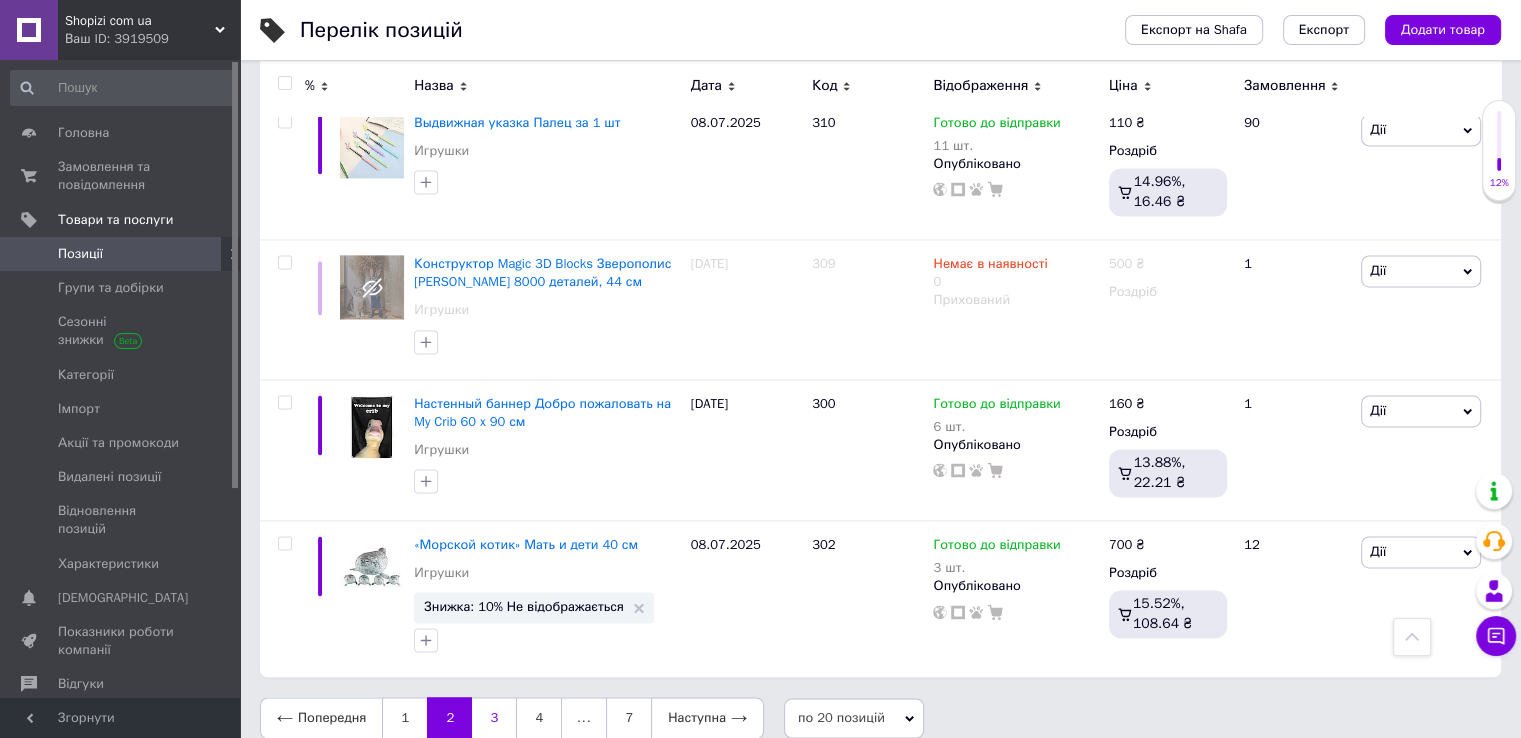 click on "3" at bounding box center [494, 718] 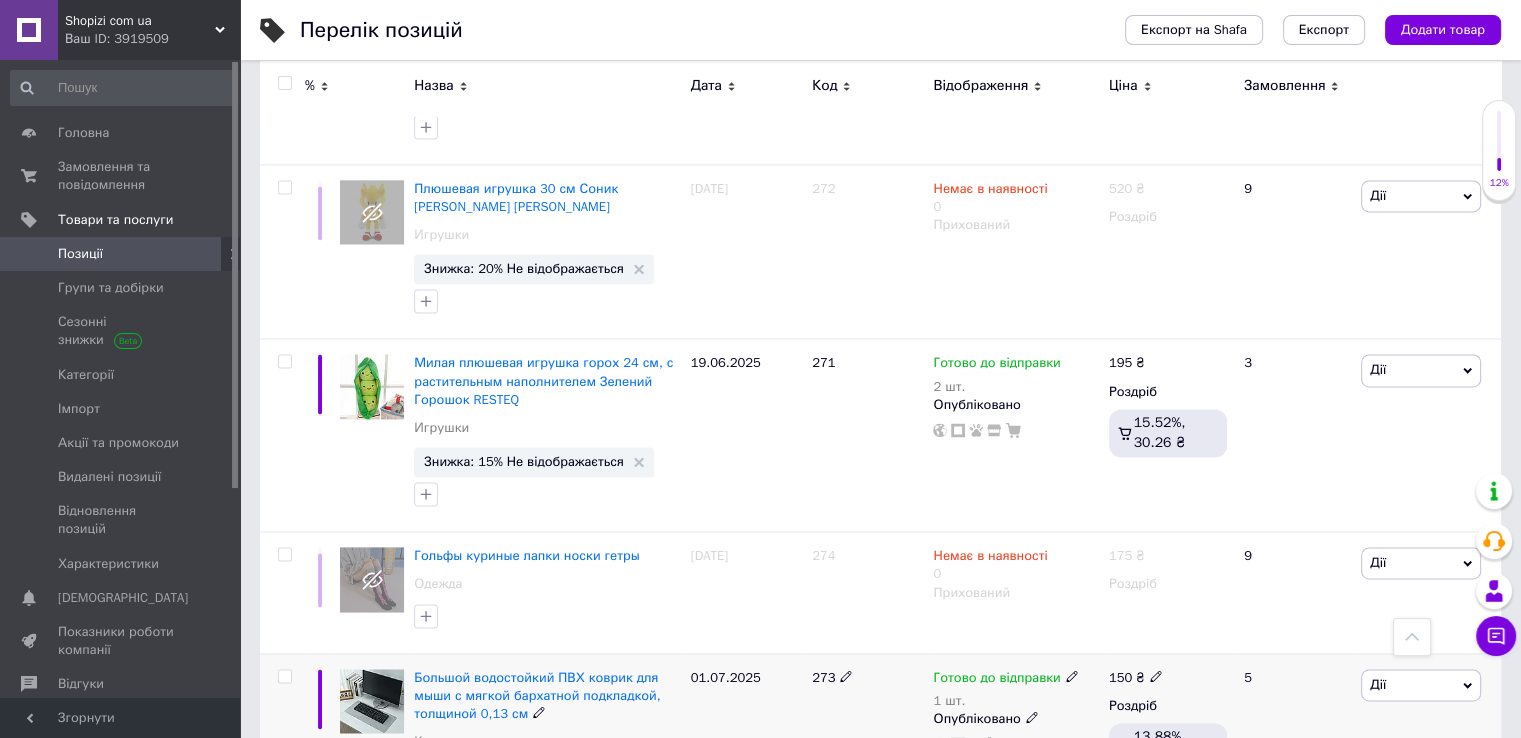 scroll, scrollTop: 2987, scrollLeft: 0, axis: vertical 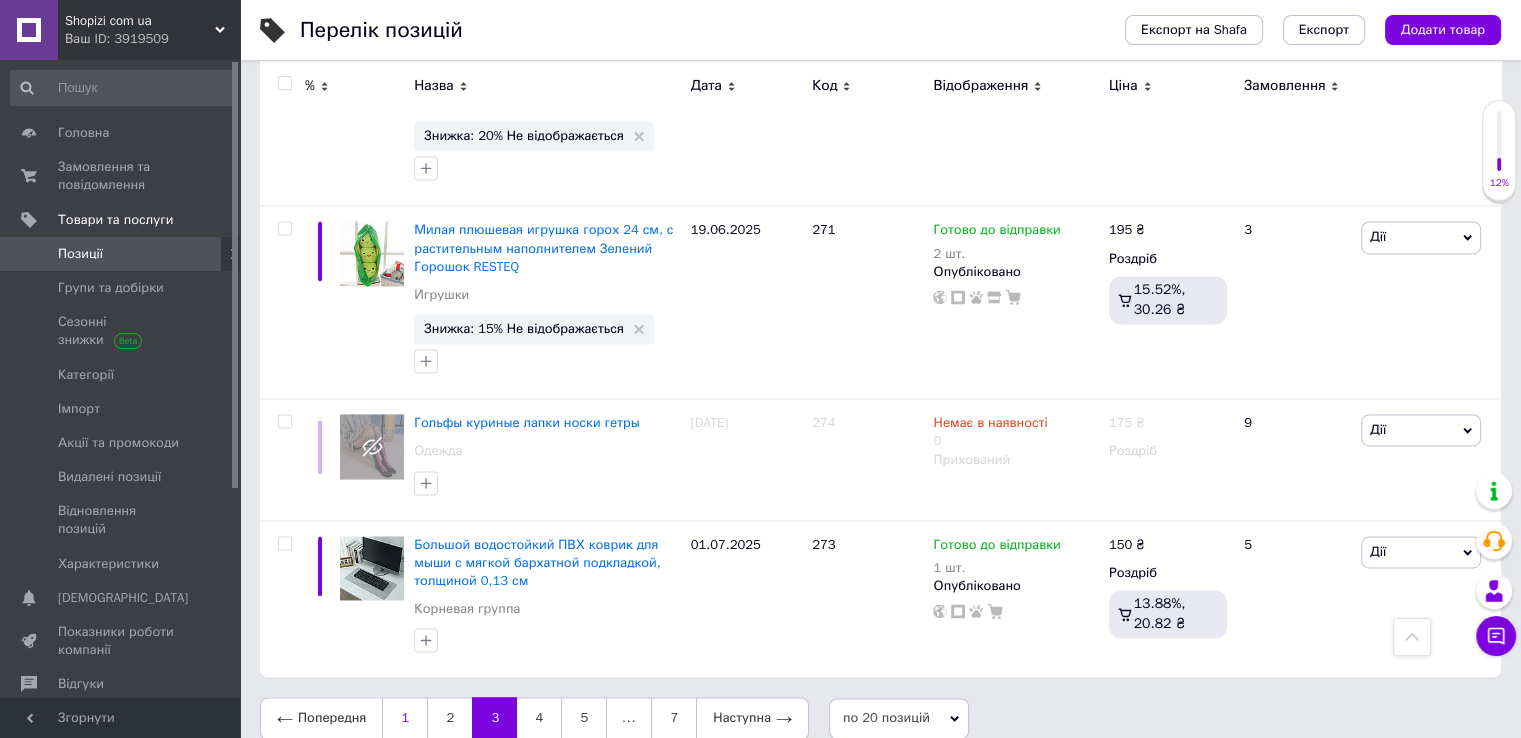 click on "1" at bounding box center (404, 718) 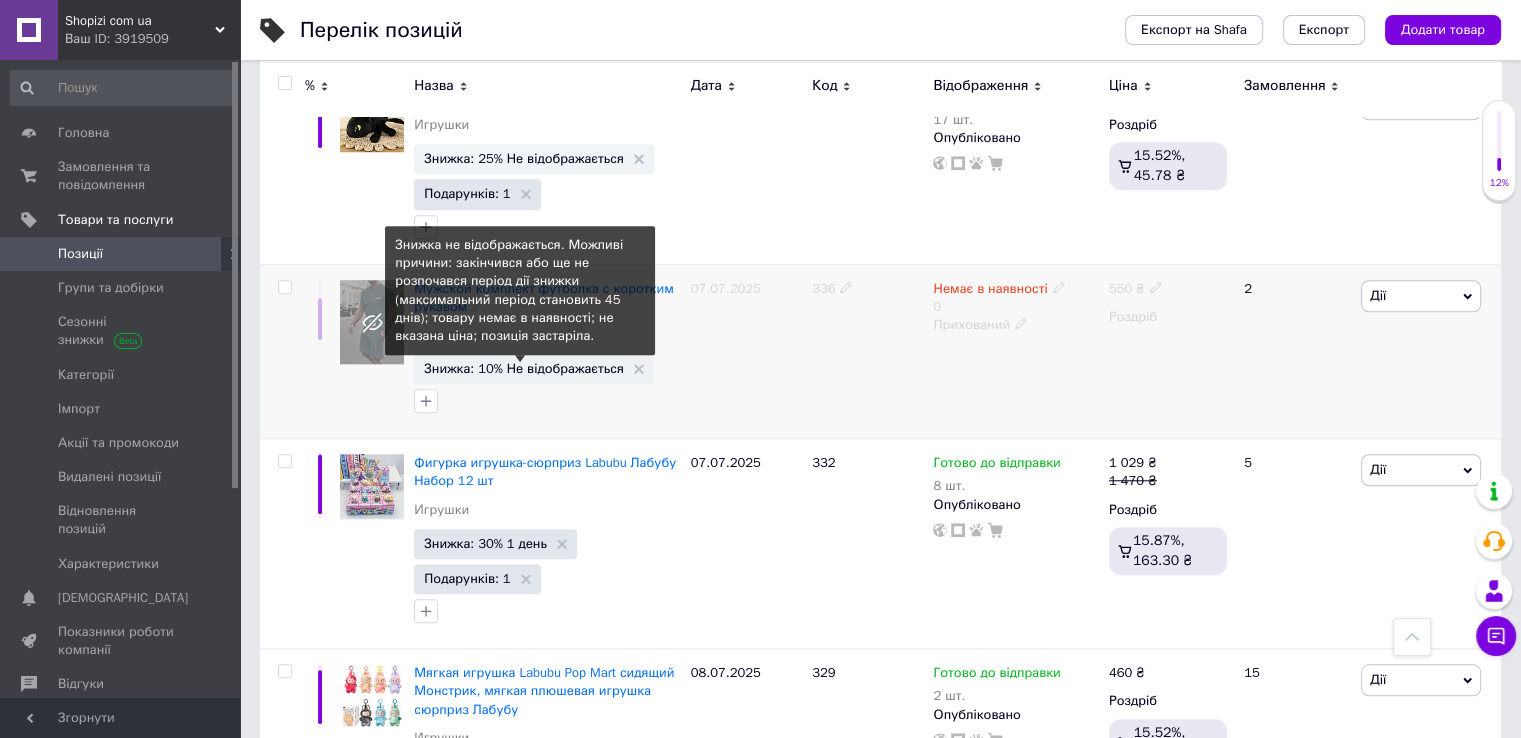 scroll, scrollTop: 1732, scrollLeft: 0, axis: vertical 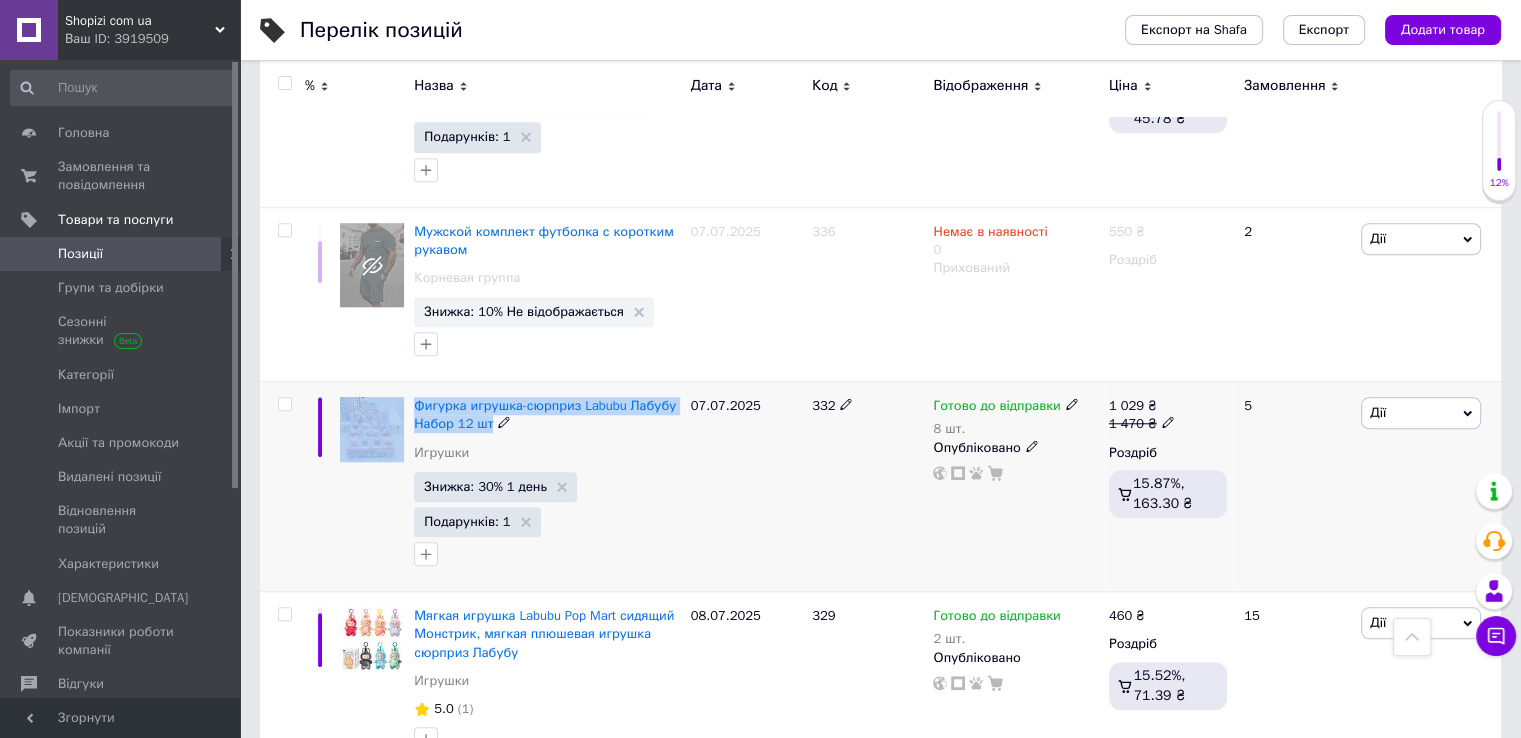 drag, startPoint x: 408, startPoint y: 401, endPoint x: 496, endPoint y: 417, distance: 89.44272 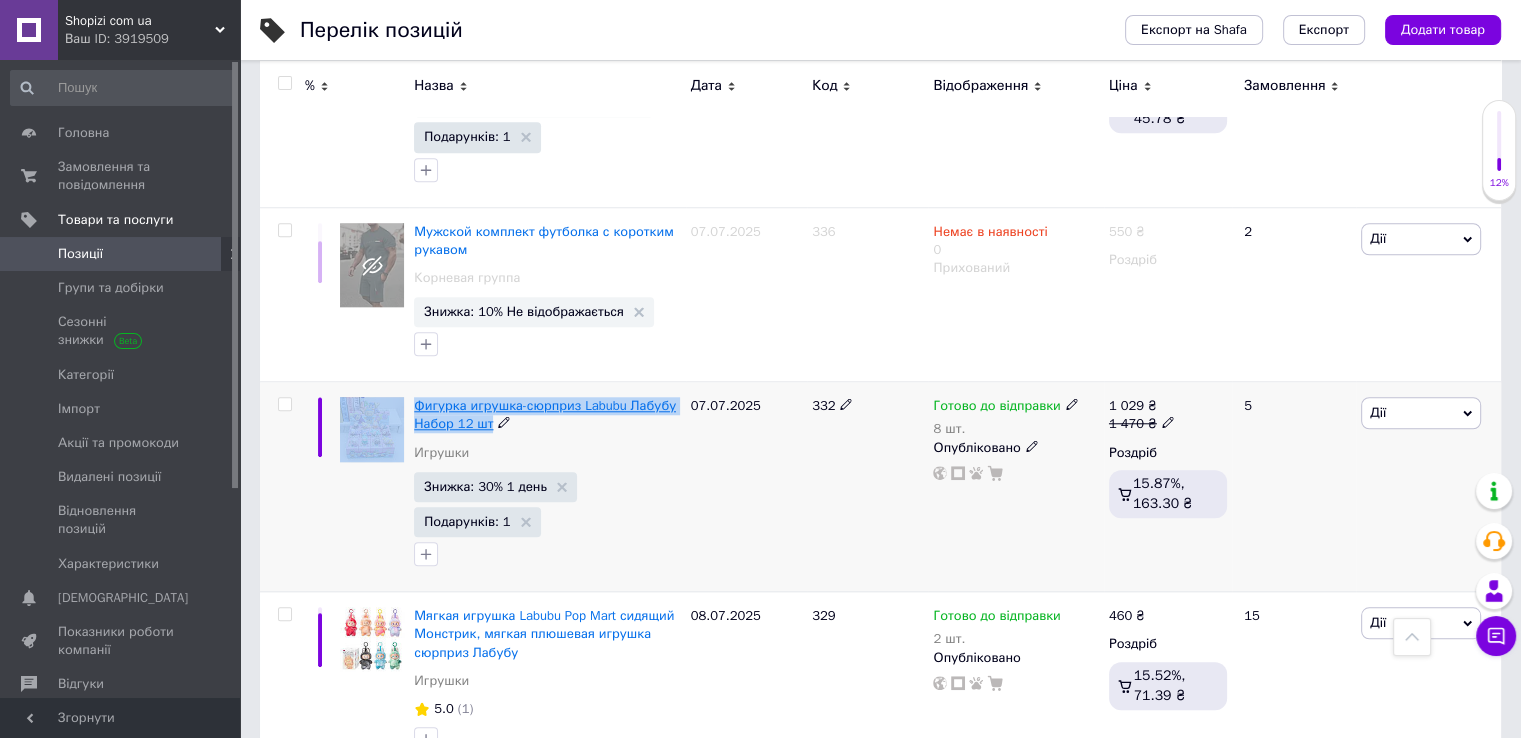 copy on "Фигурка игрушка-сюрприз Labubu Лабубу Набор 12 шт" 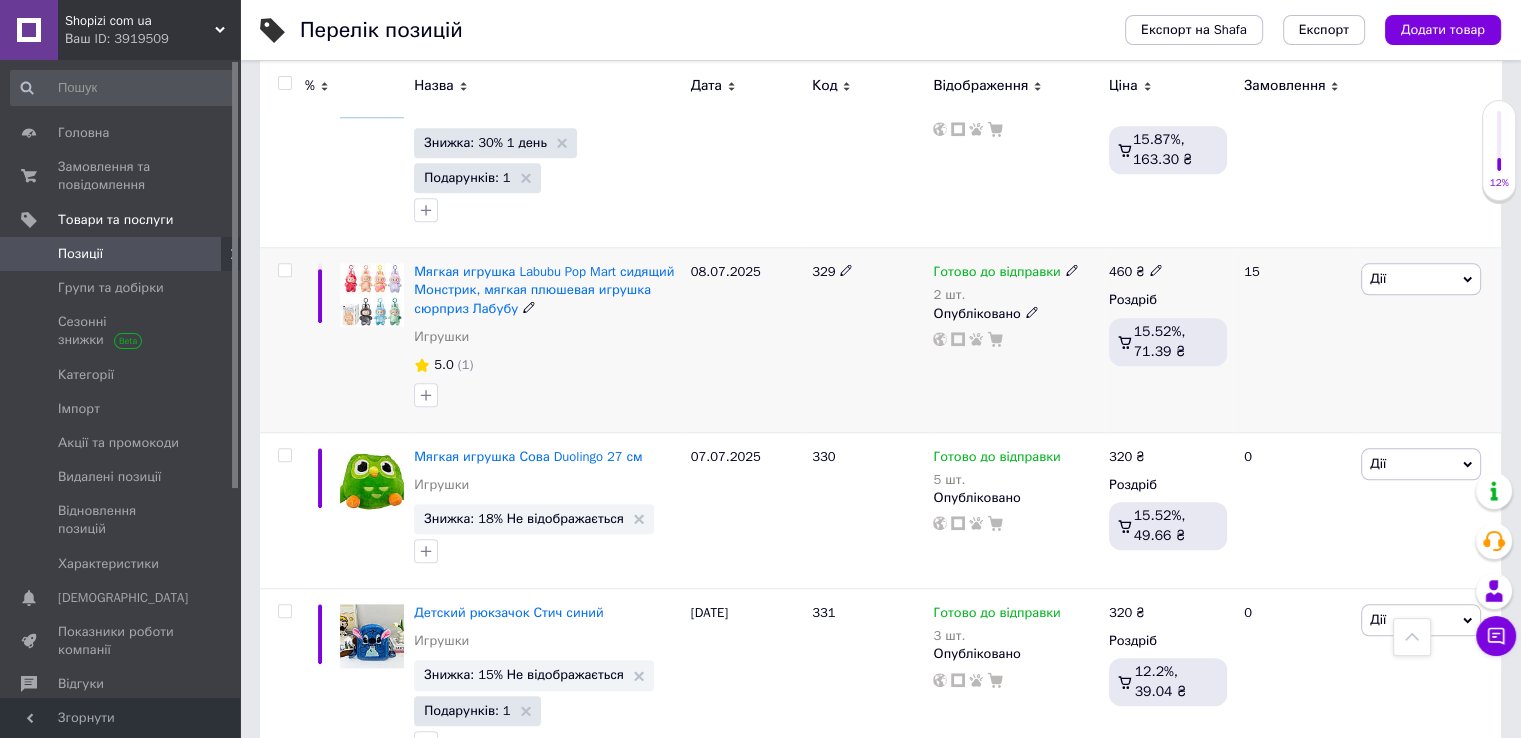 scroll, scrollTop: 2132, scrollLeft: 0, axis: vertical 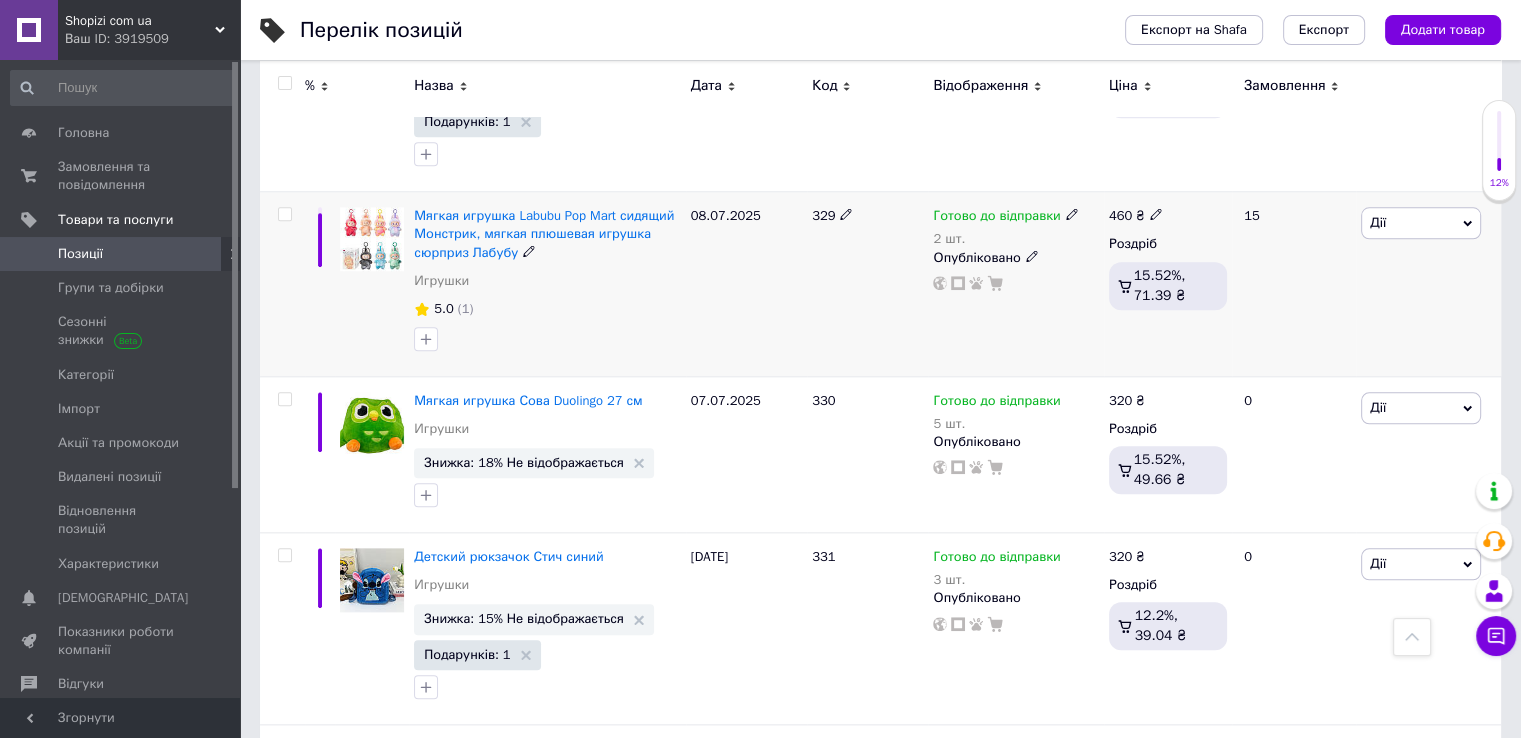 click 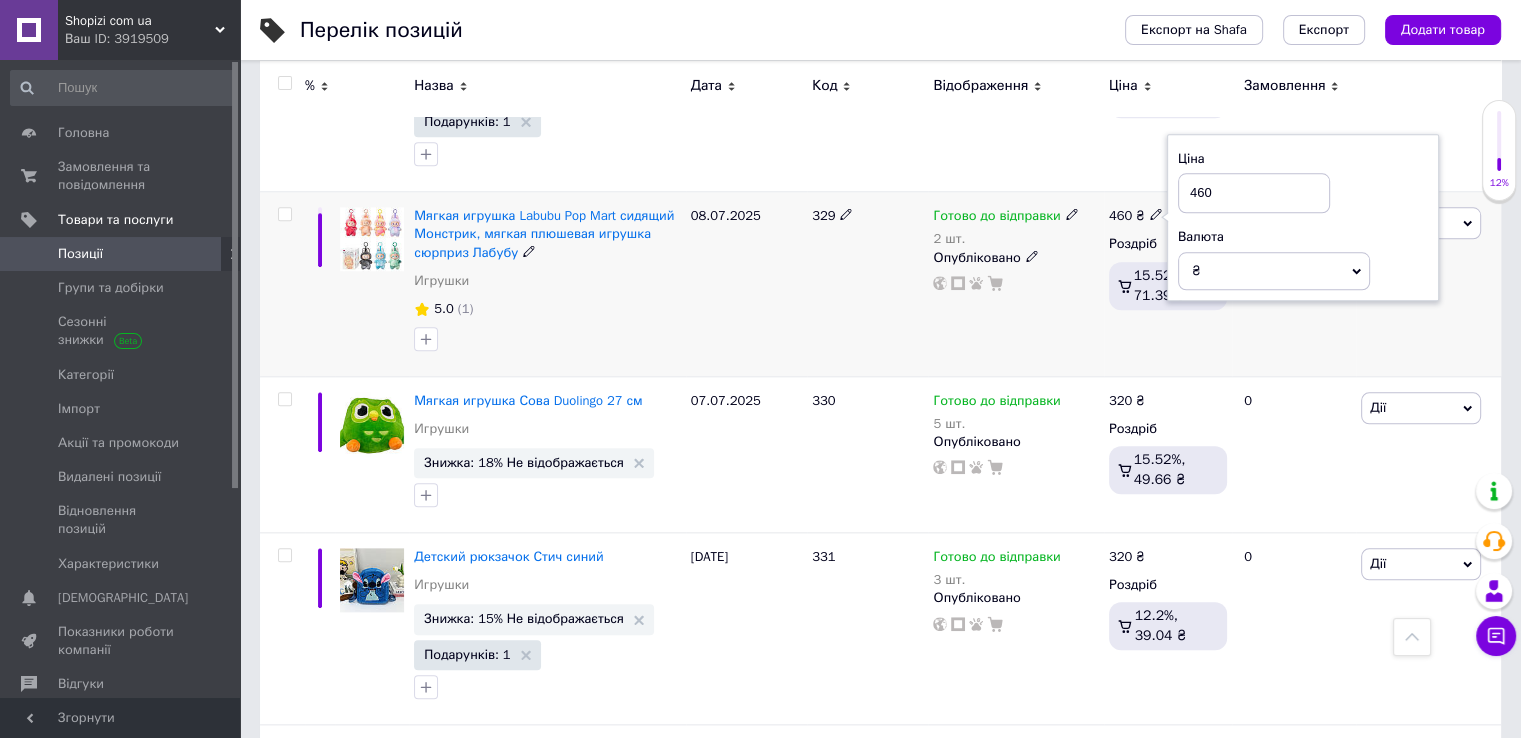 click on "460" at bounding box center (1254, 193) 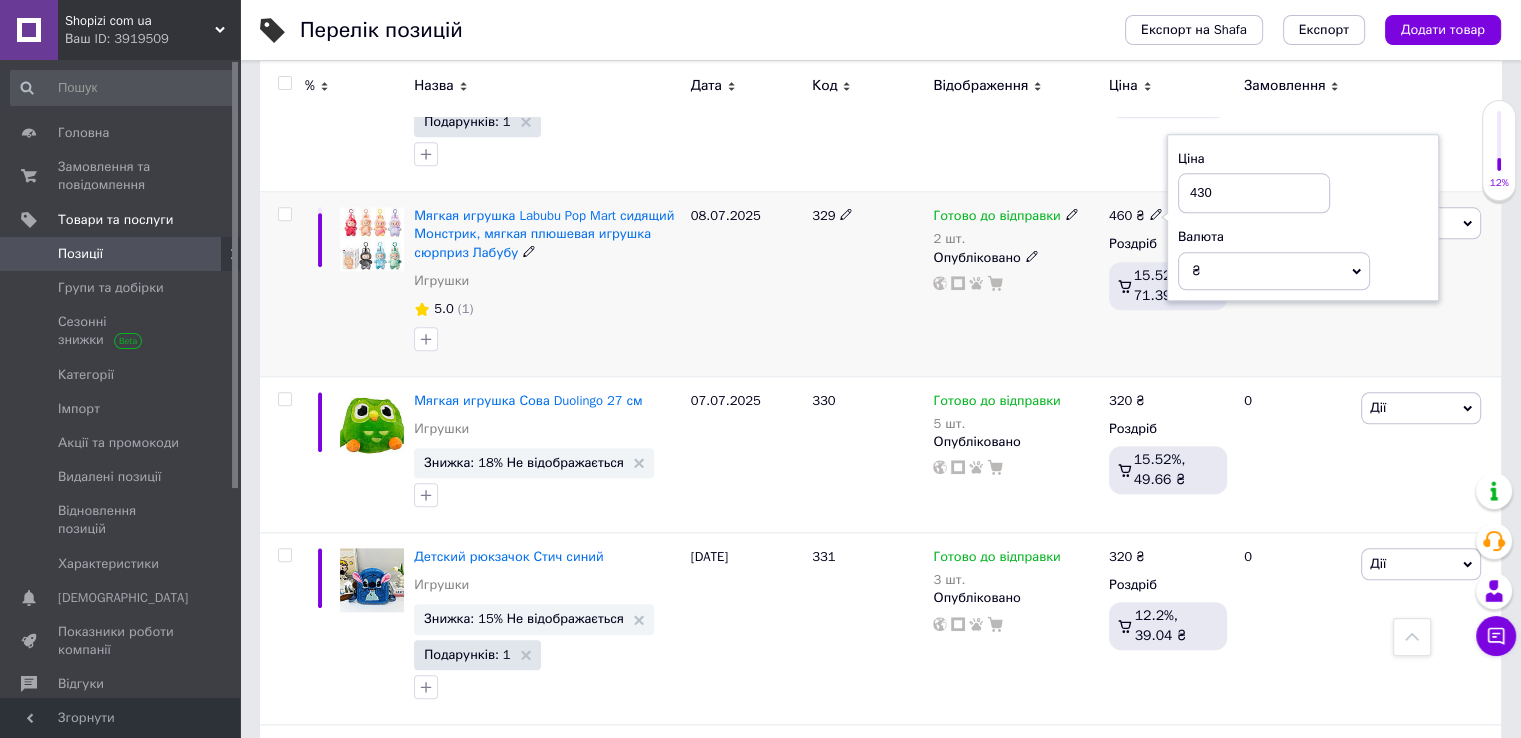 type on "430" 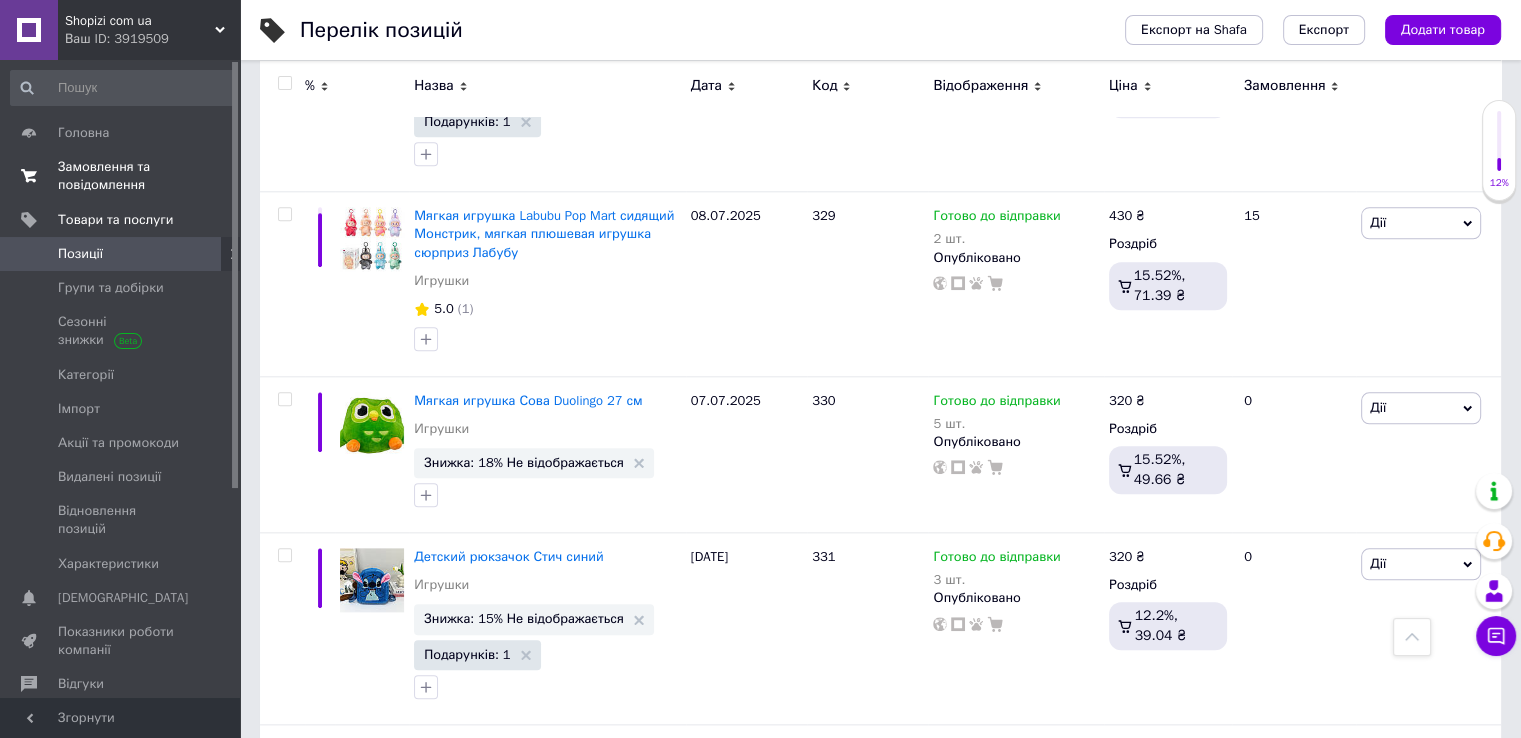 click on "Замовлення та повідомлення" at bounding box center [121, 176] 